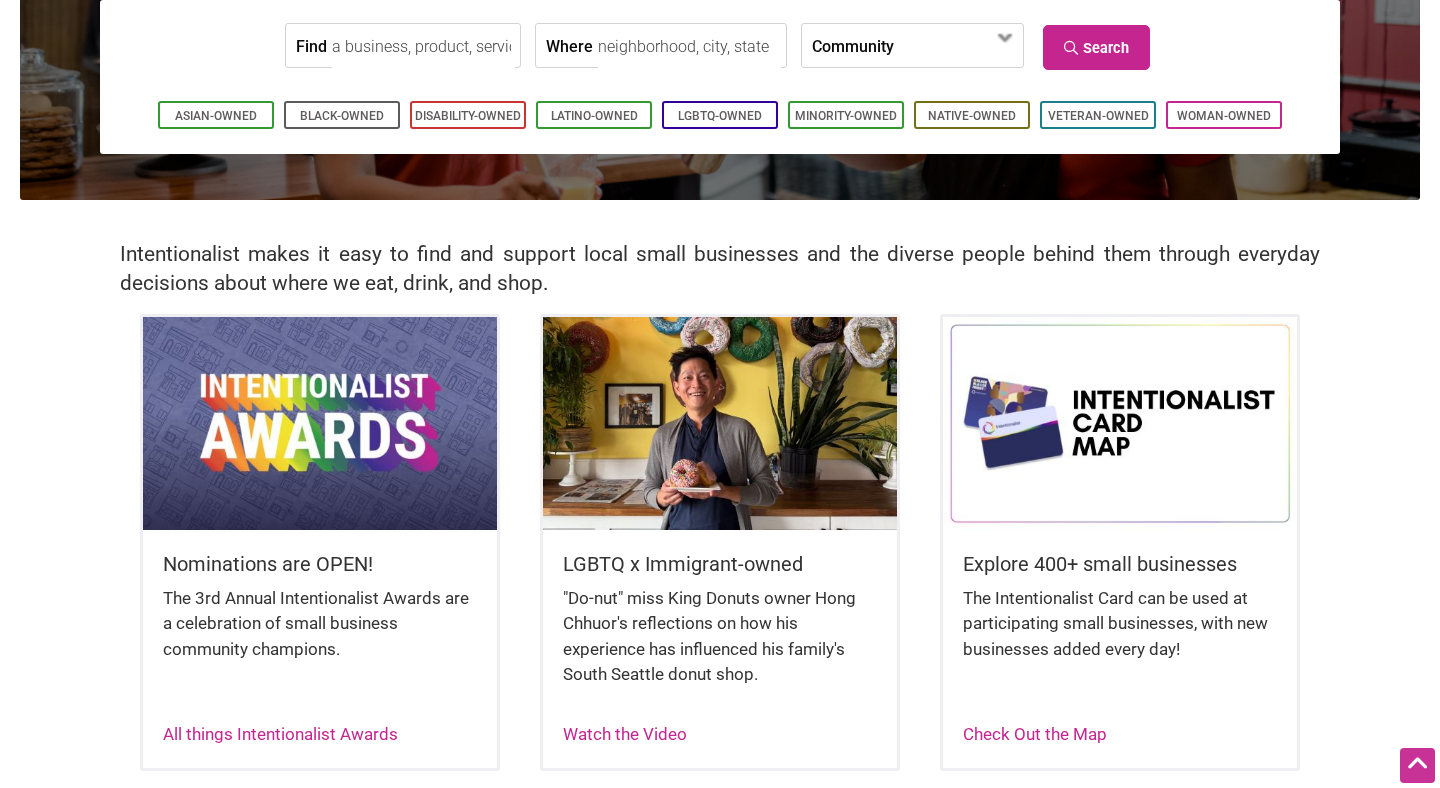 scroll, scrollTop: 0, scrollLeft: 0, axis: both 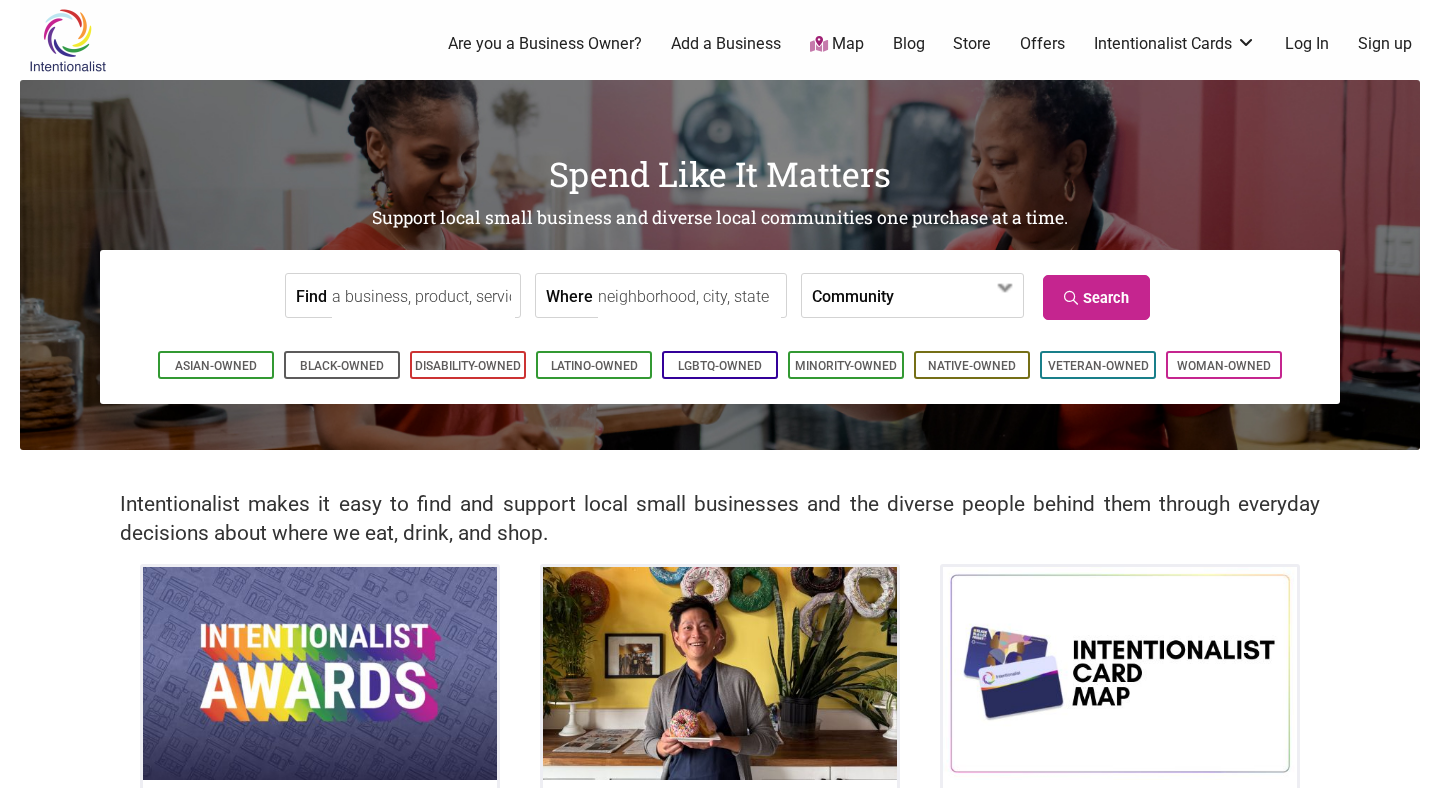 click on "Map" at bounding box center (837, 44) 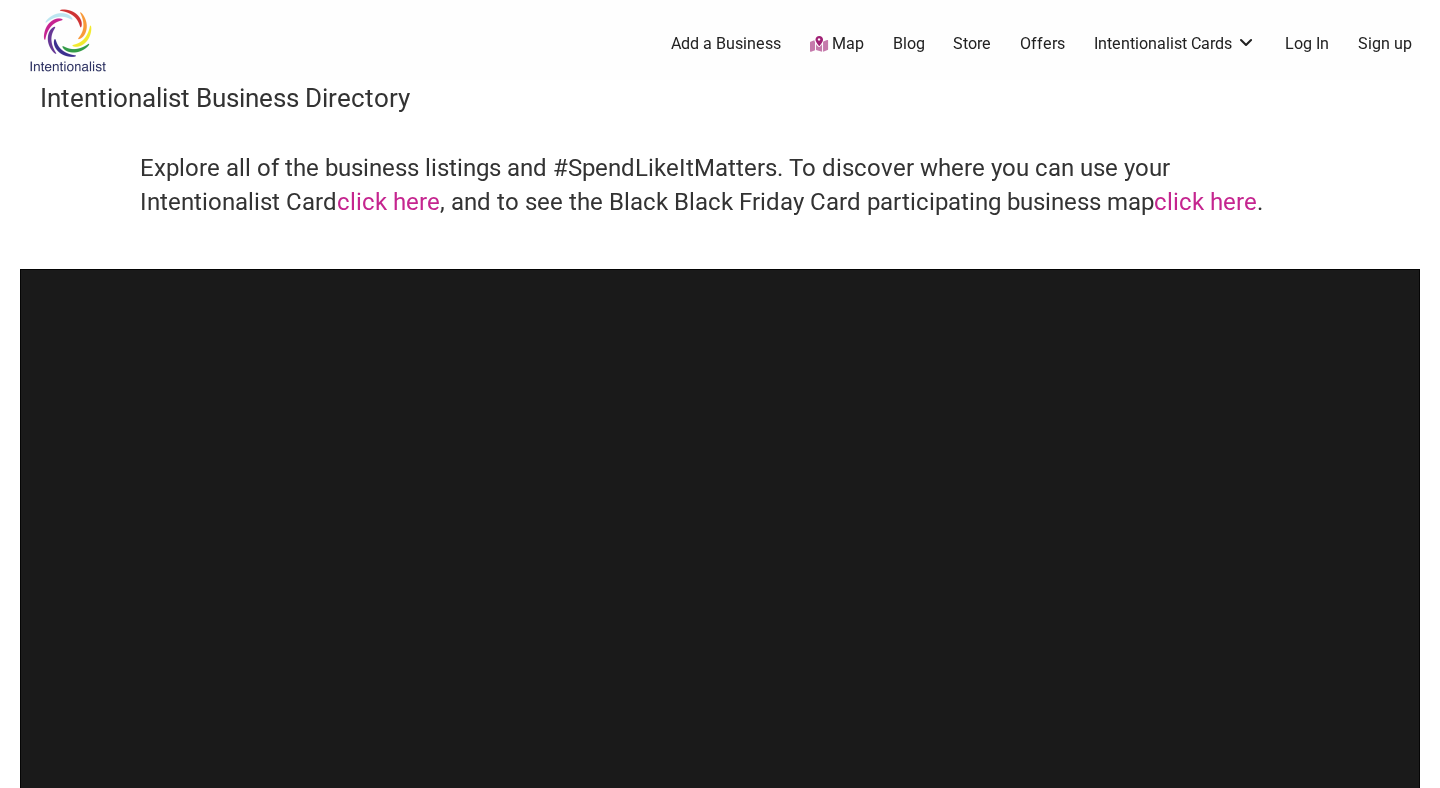scroll, scrollTop: 0, scrollLeft: 0, axis: both 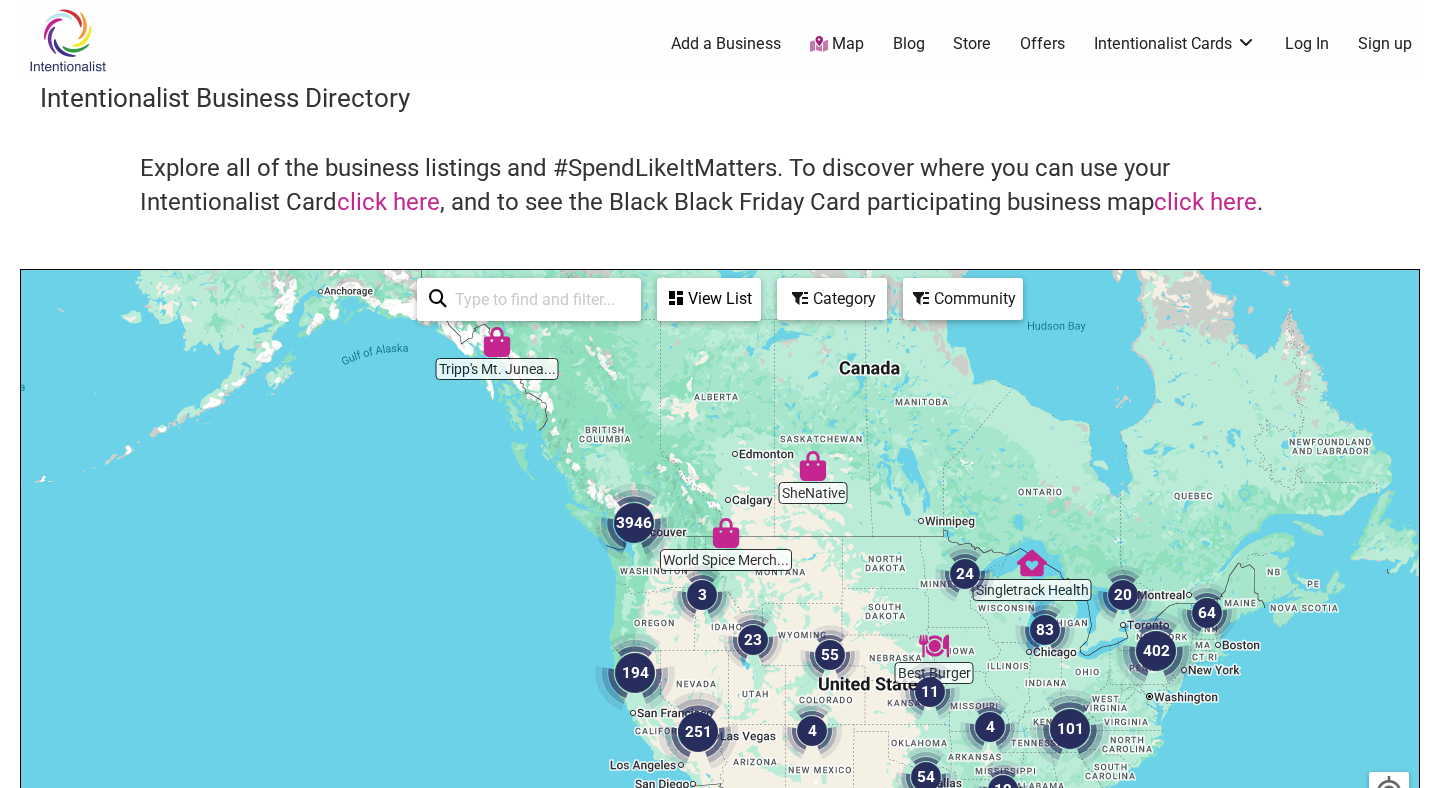 click on "View List" at bounding box center (709, 299) 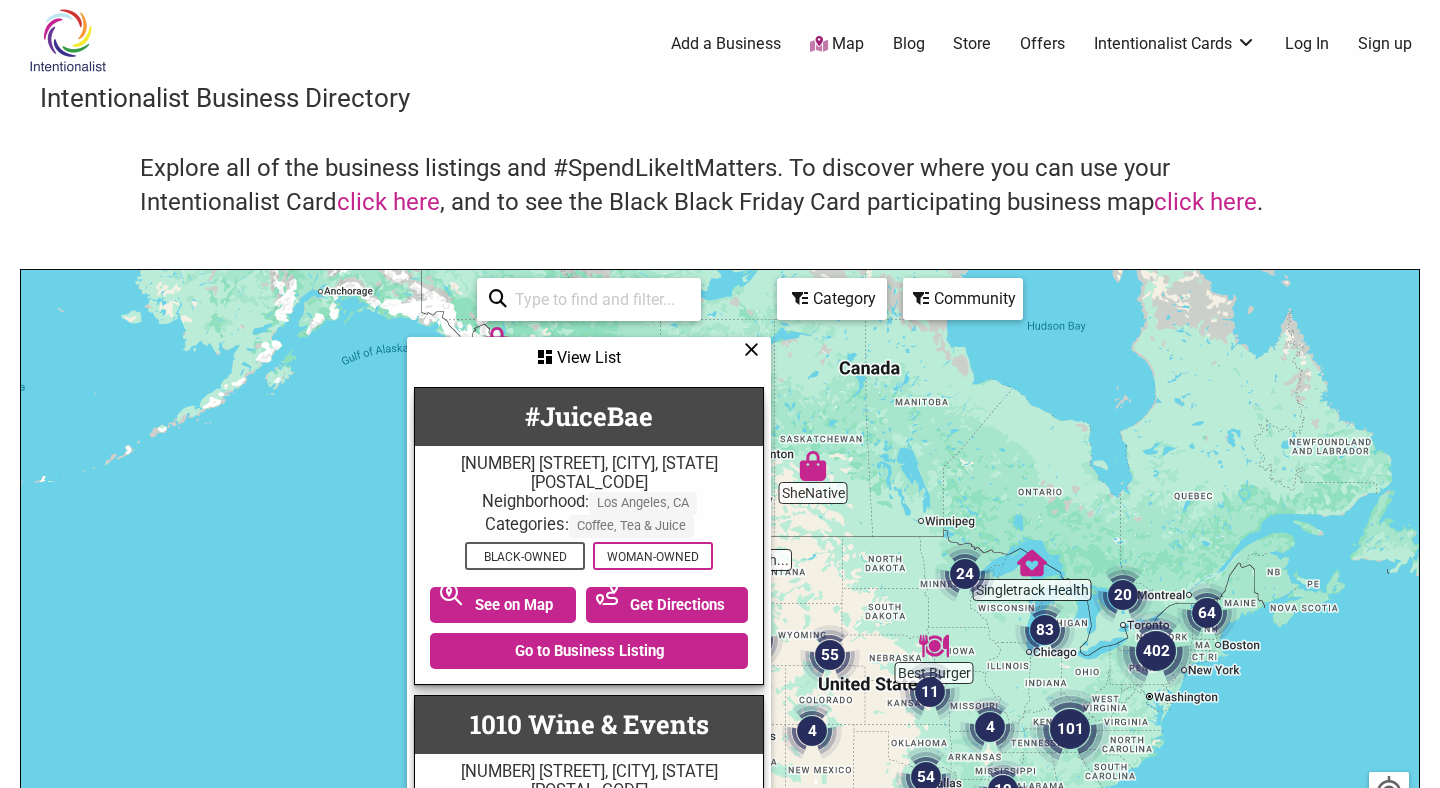 click on "[NUMBER] [STREET], [CITY], [STATE] [POSTAL_CODE]
Neighborhood:  [CITY], [STATE]
Categories:  [CATEGORY], [CATEGORY] & [CATEGORY]
[TAG]
See on Map
Get Directions
Go to Business Listing
[BUSINESS_NAME]" at bounding box center [589, 662] 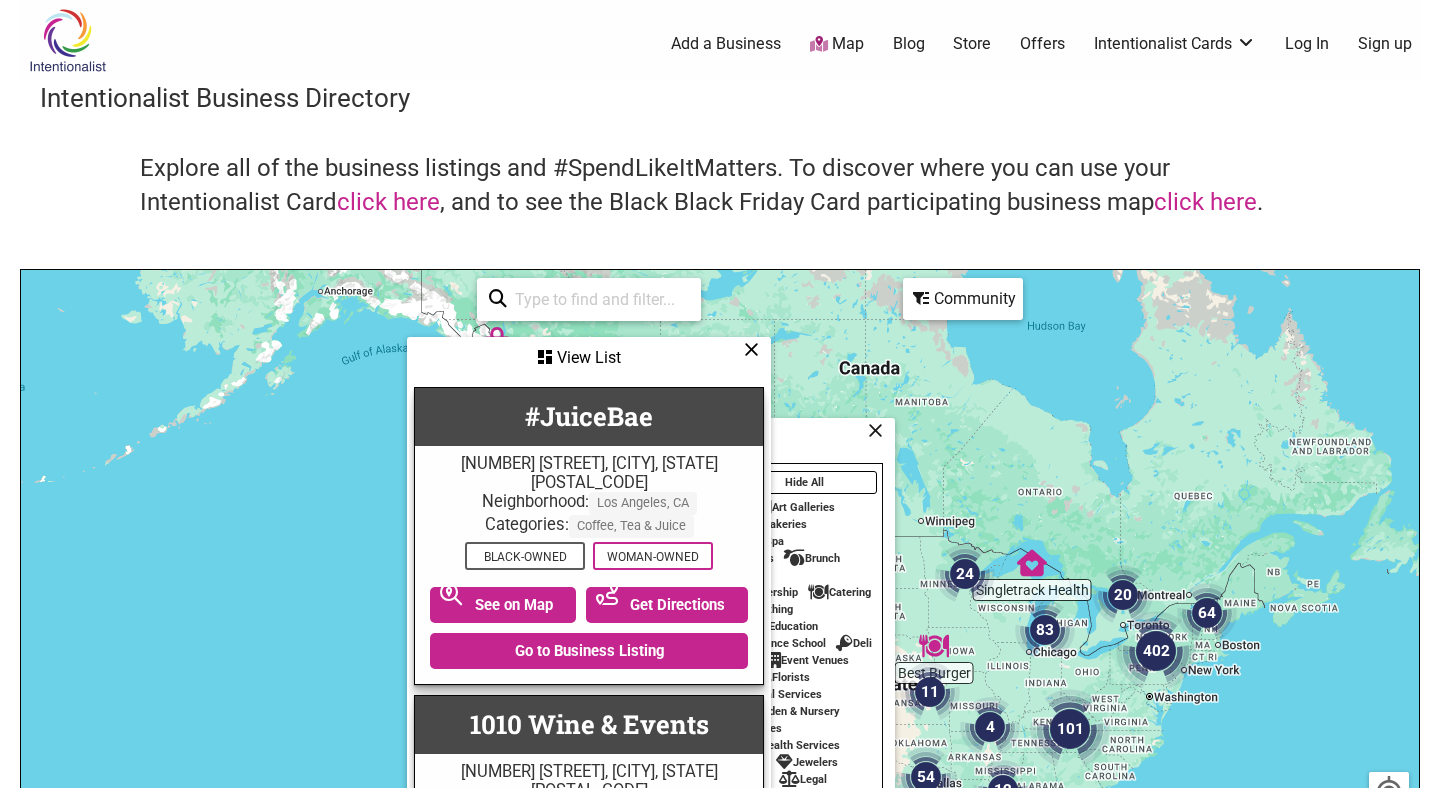 click at bounding box center [751, 349] 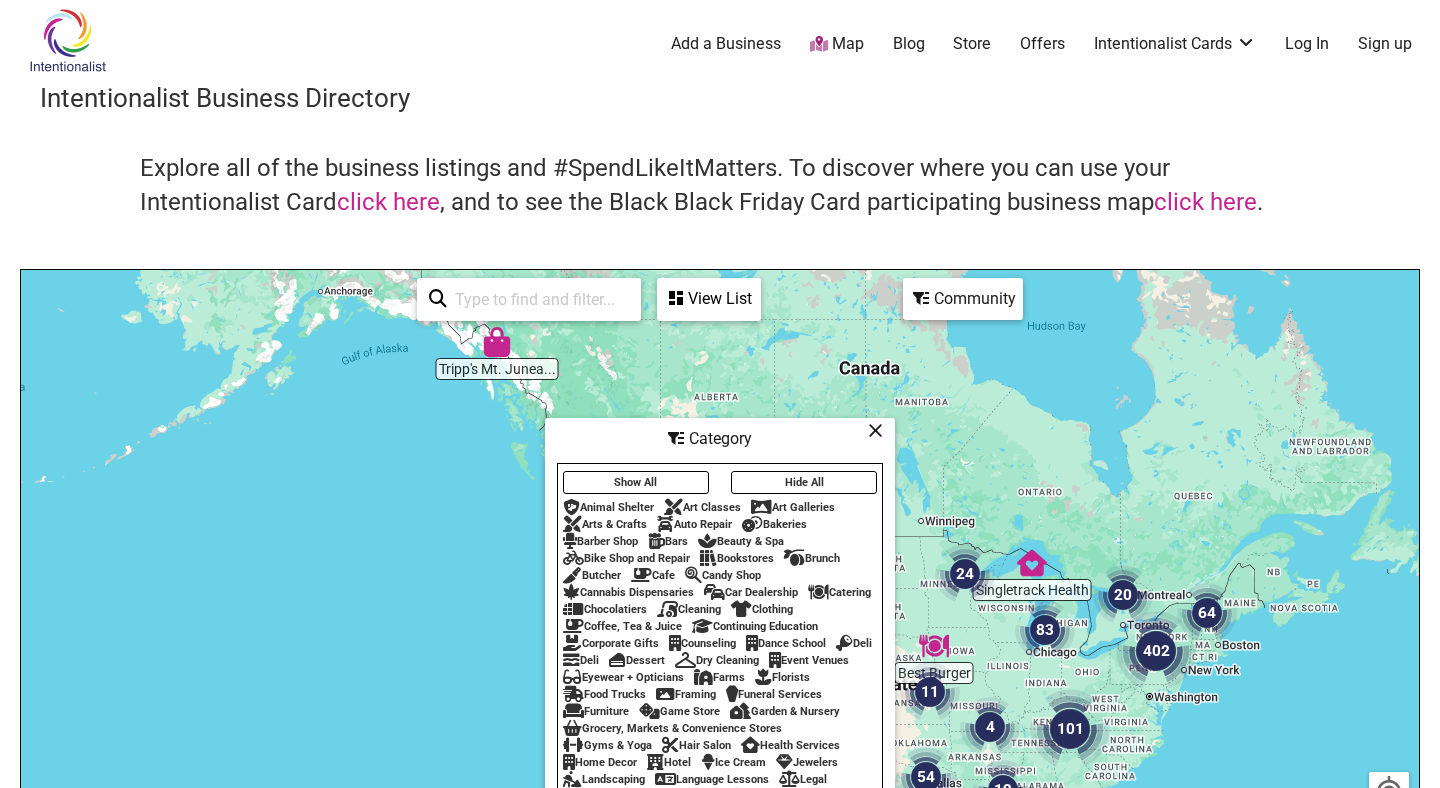 click on "View List" at bounding box center [709, 299] 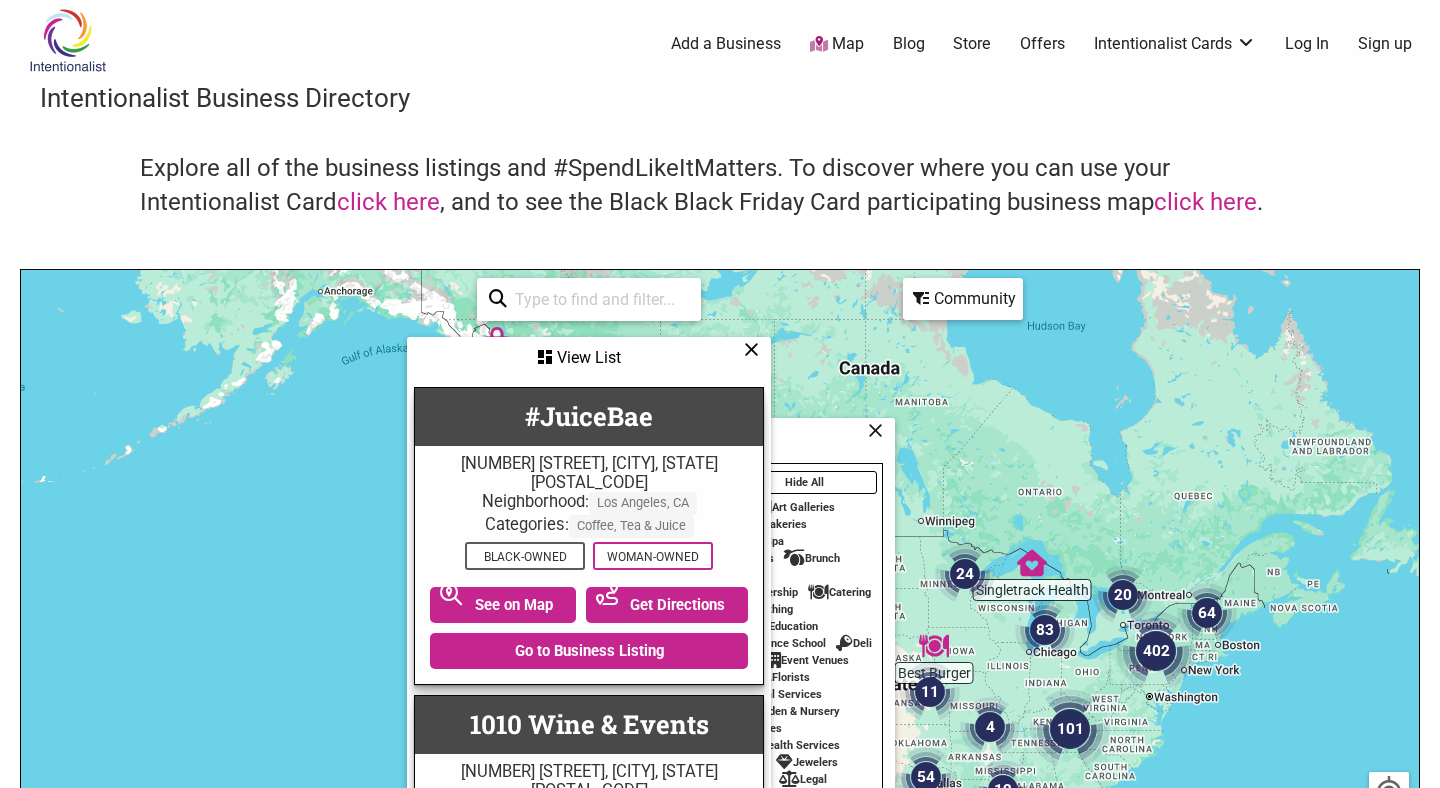 click at bounding box center (751, 349) 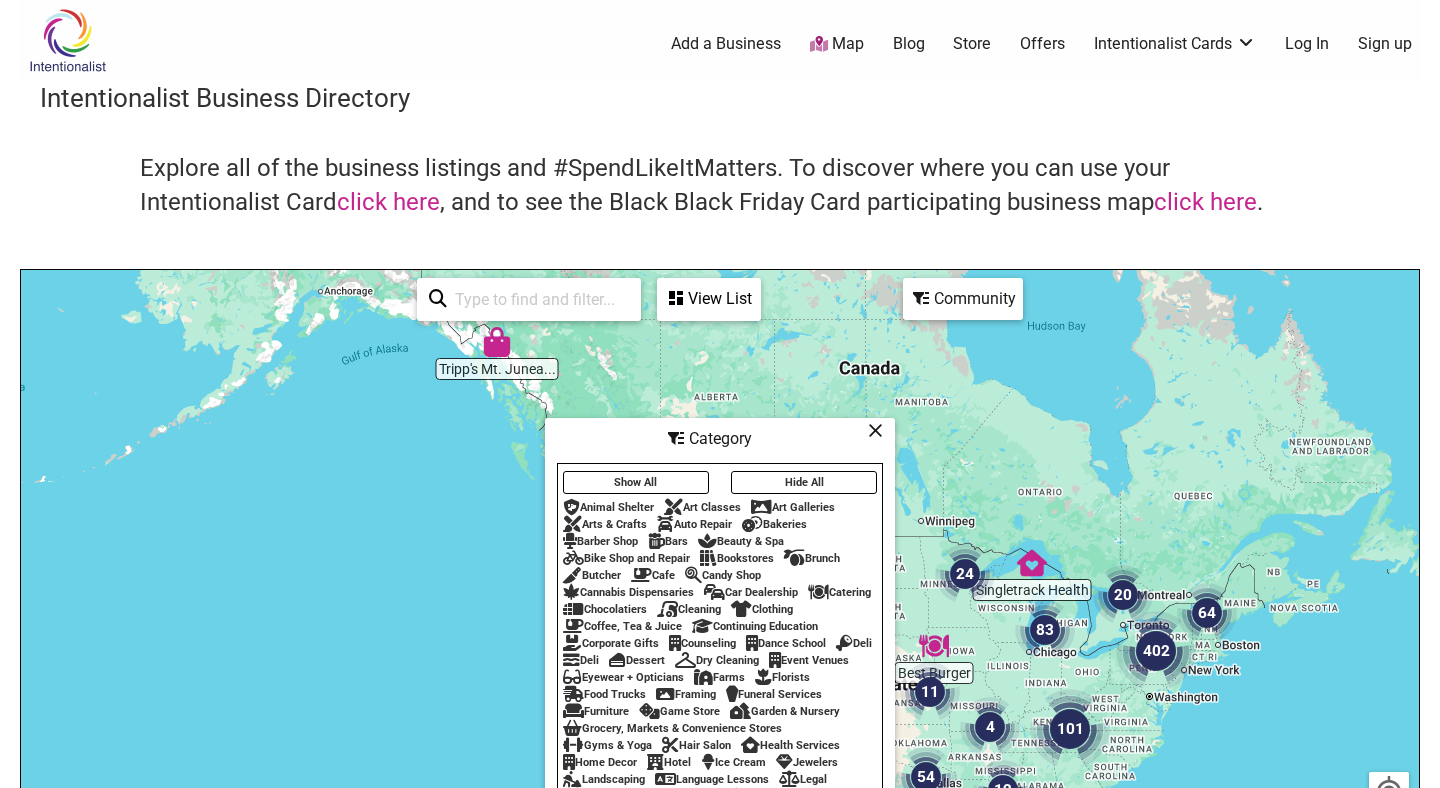 click at bounding box center [875, 430] 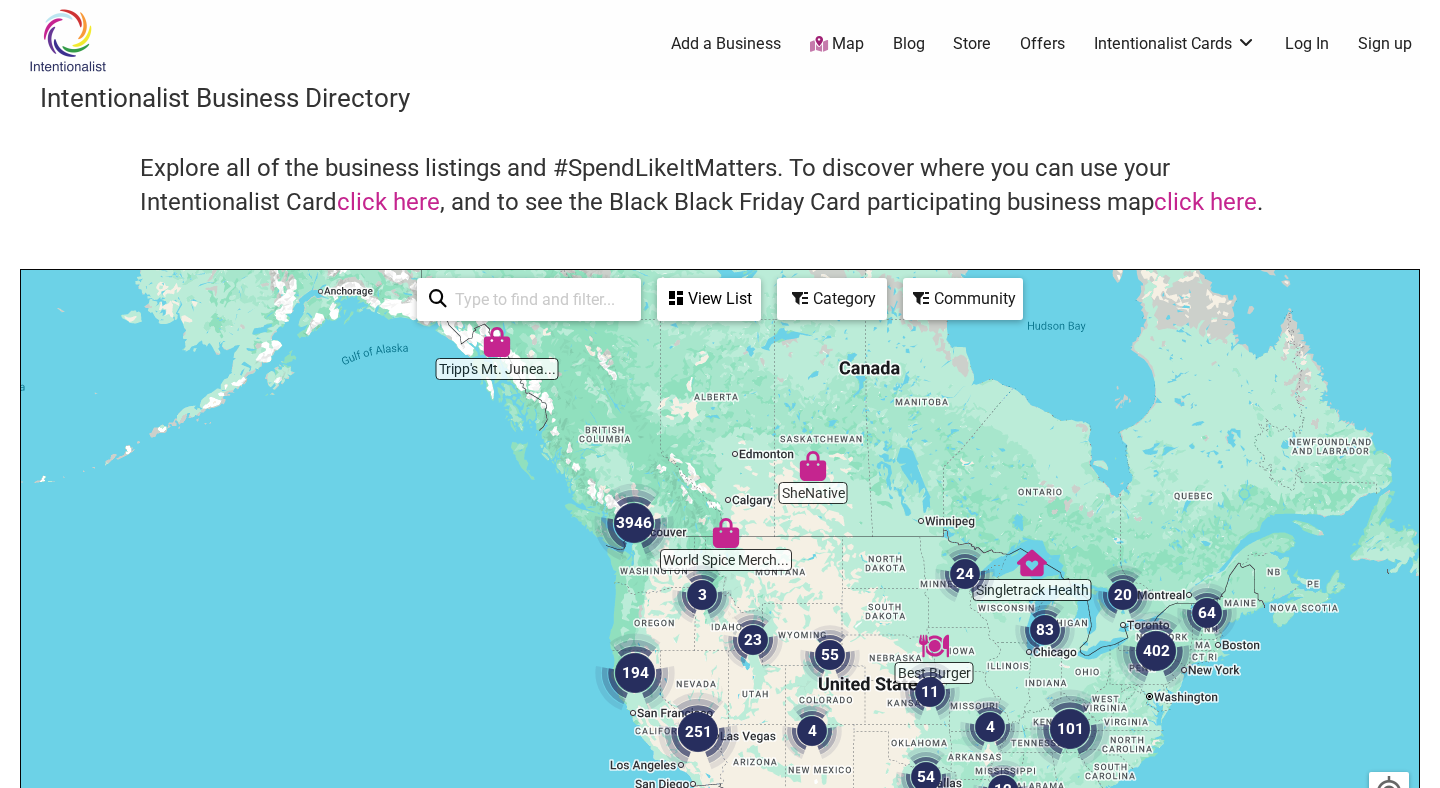 click on "Community" at bounding box center (709, 299) 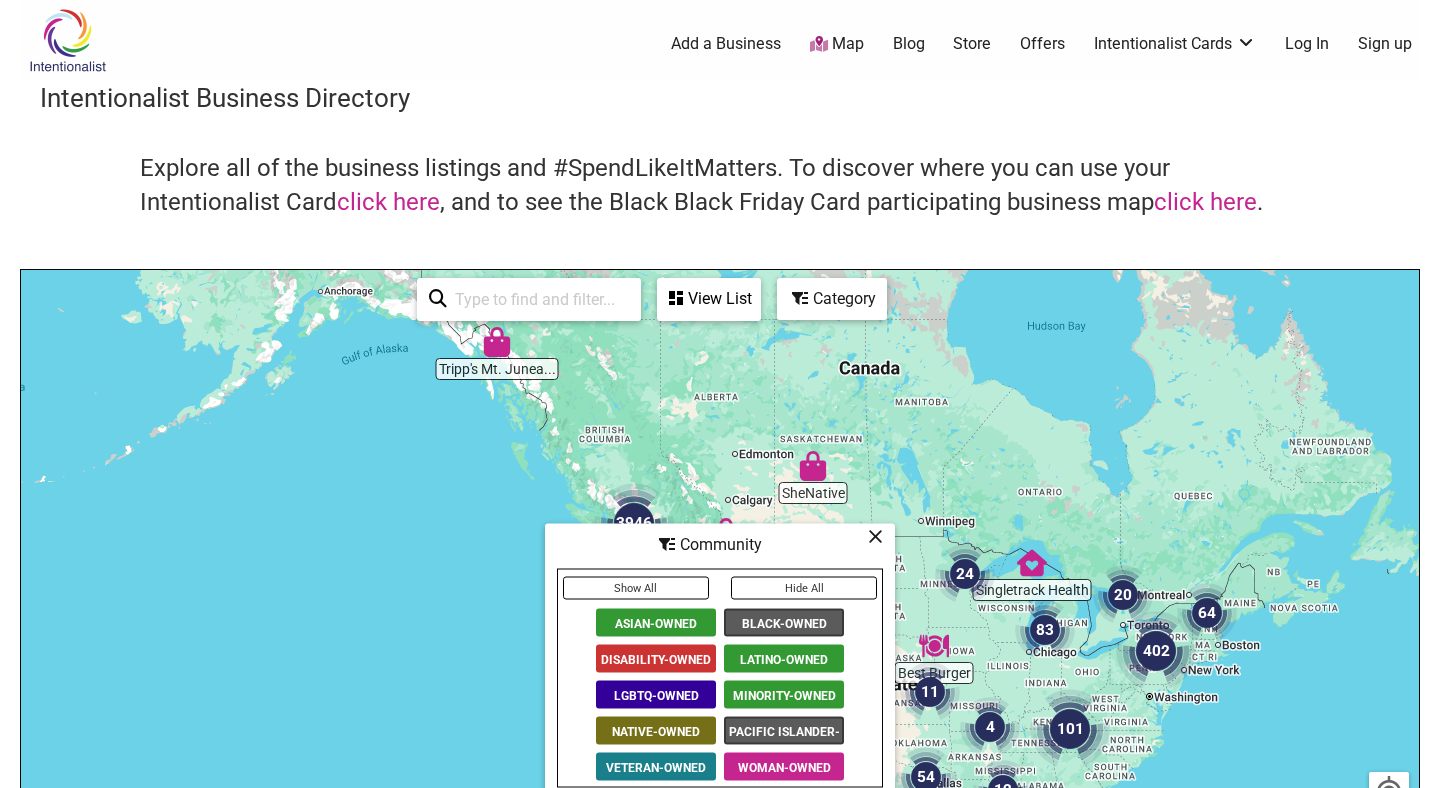 click at bounding box center [875, 536] 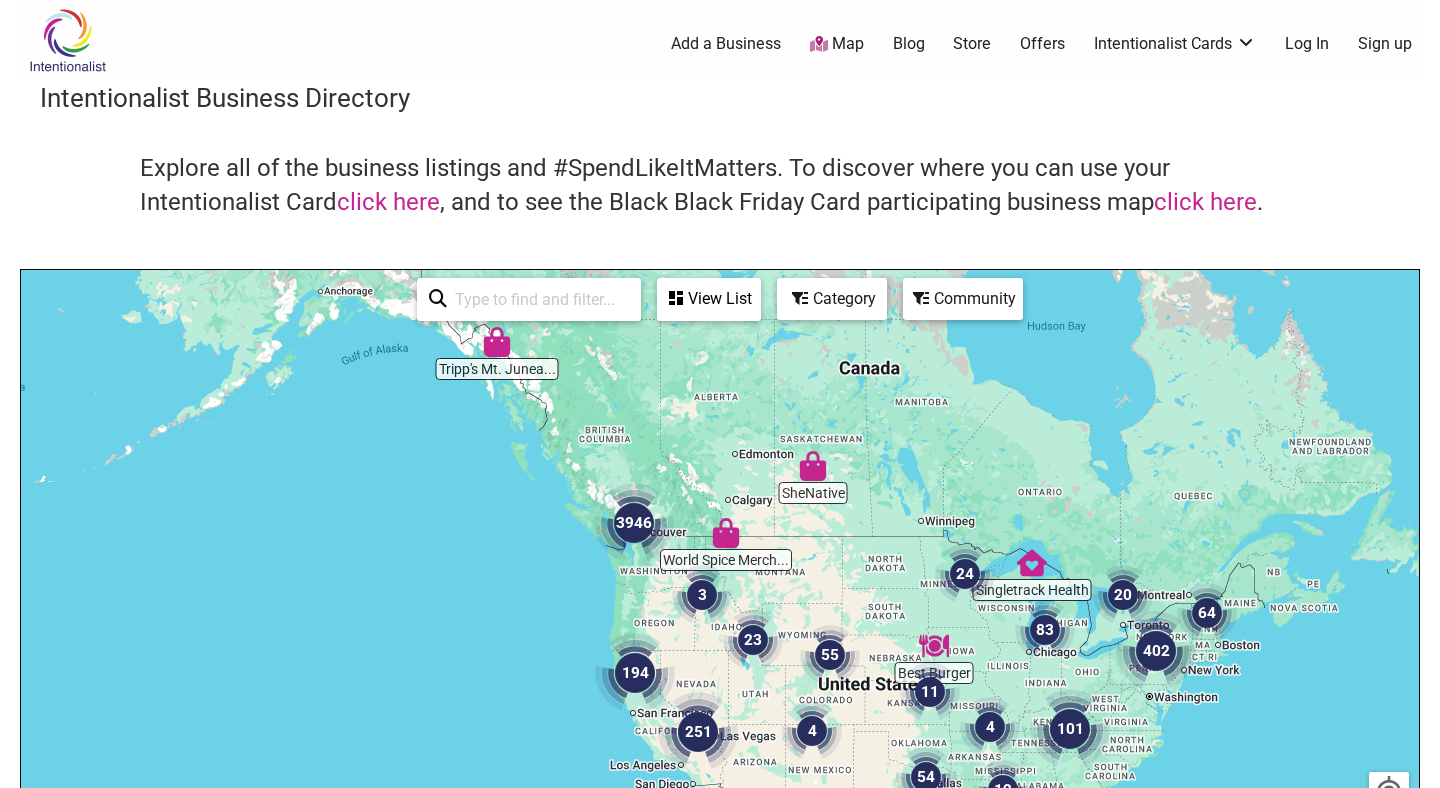 click on "Category" at bounding box center [709, 299] 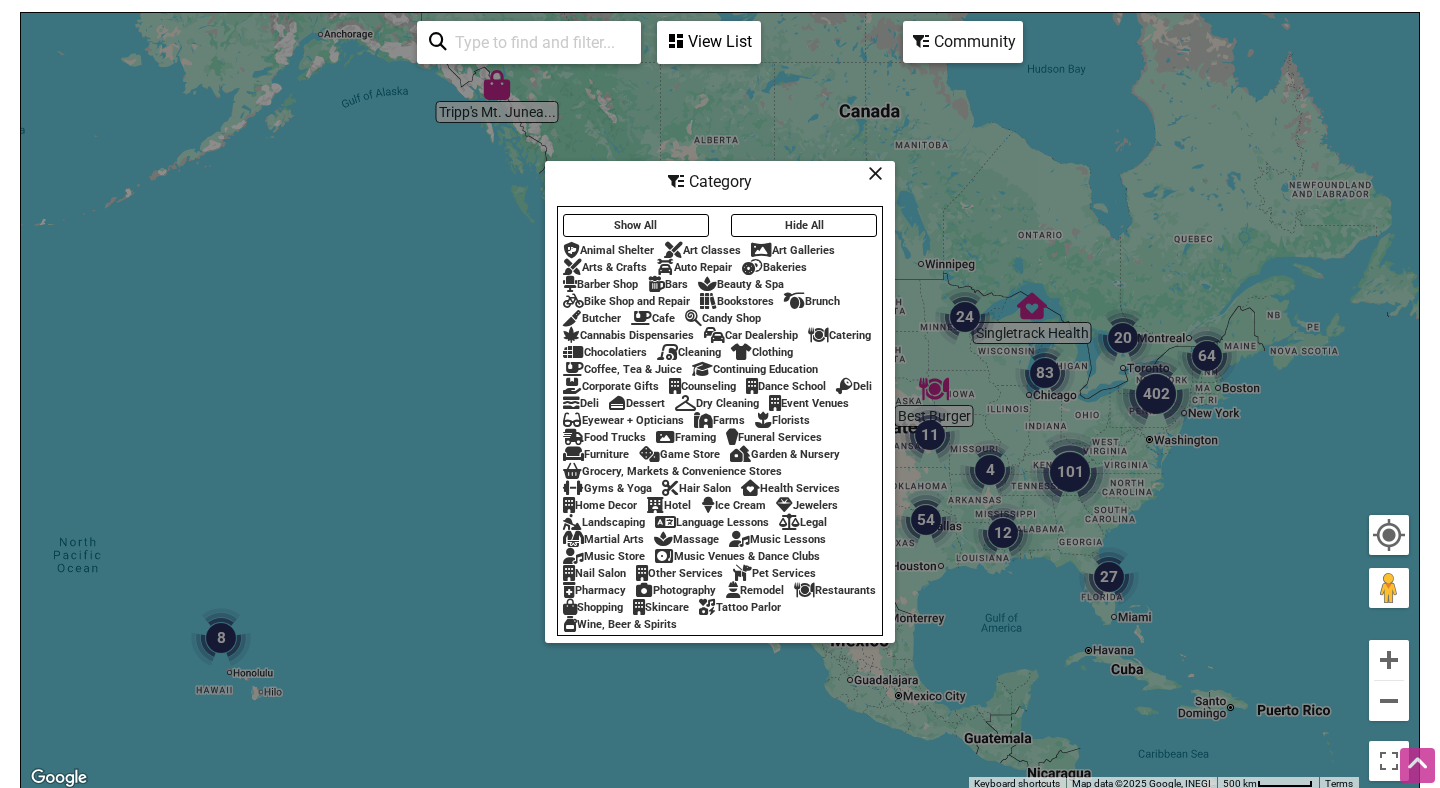 scroll, scrollTop: 258, scrollLeft: 0, axis: vertical 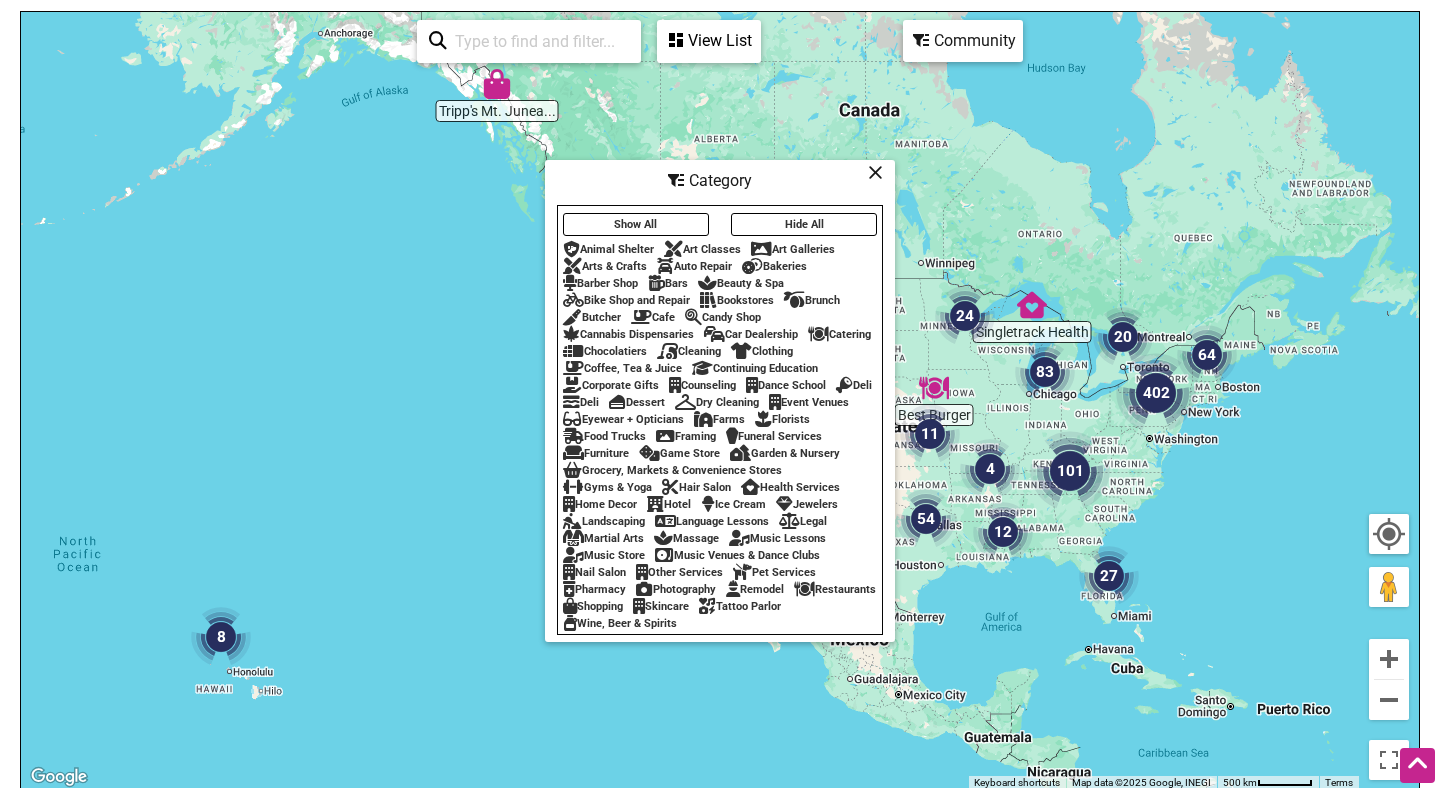click on "Farms" at bounding box center [719, 419] 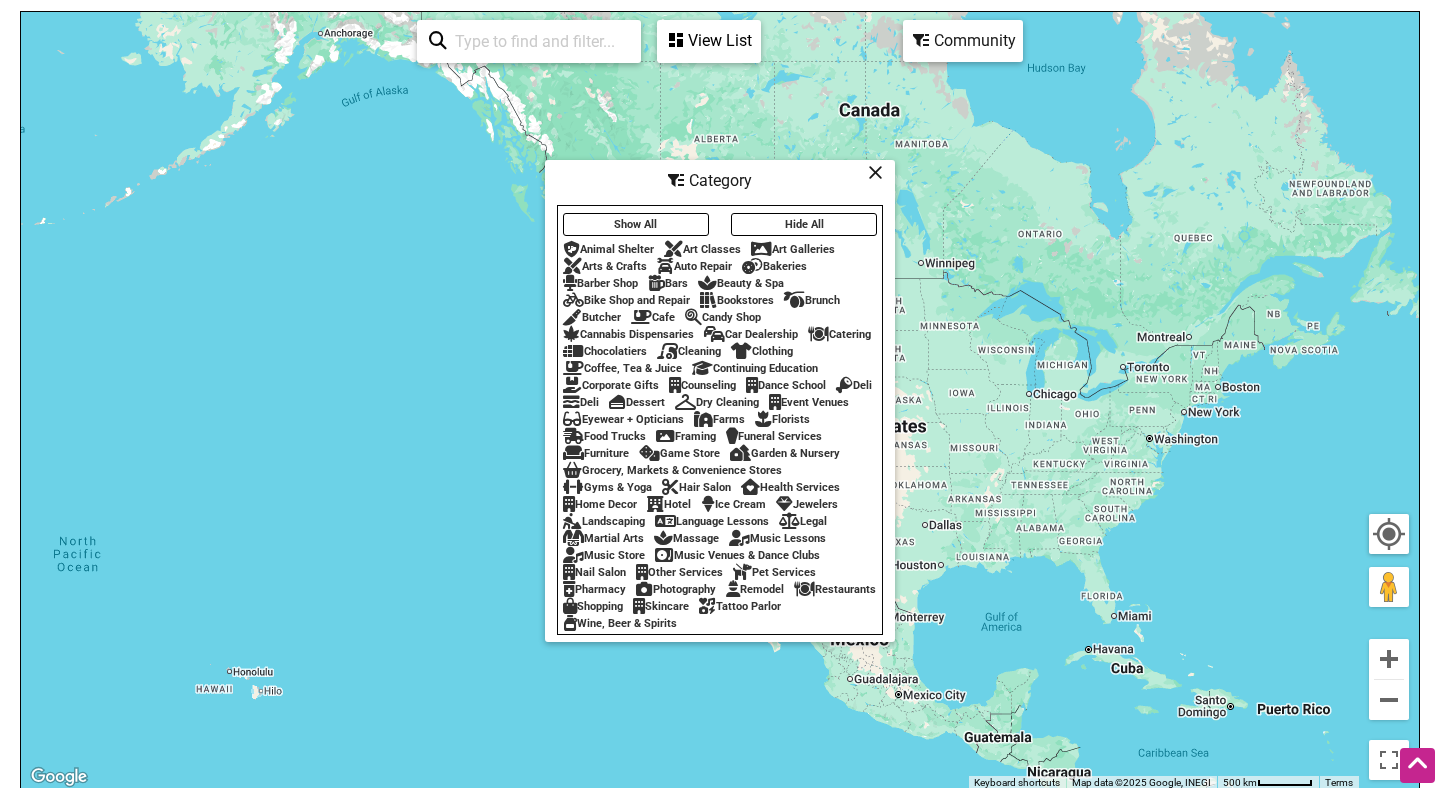 click on "Health Services" at bounding box center (790, 487) 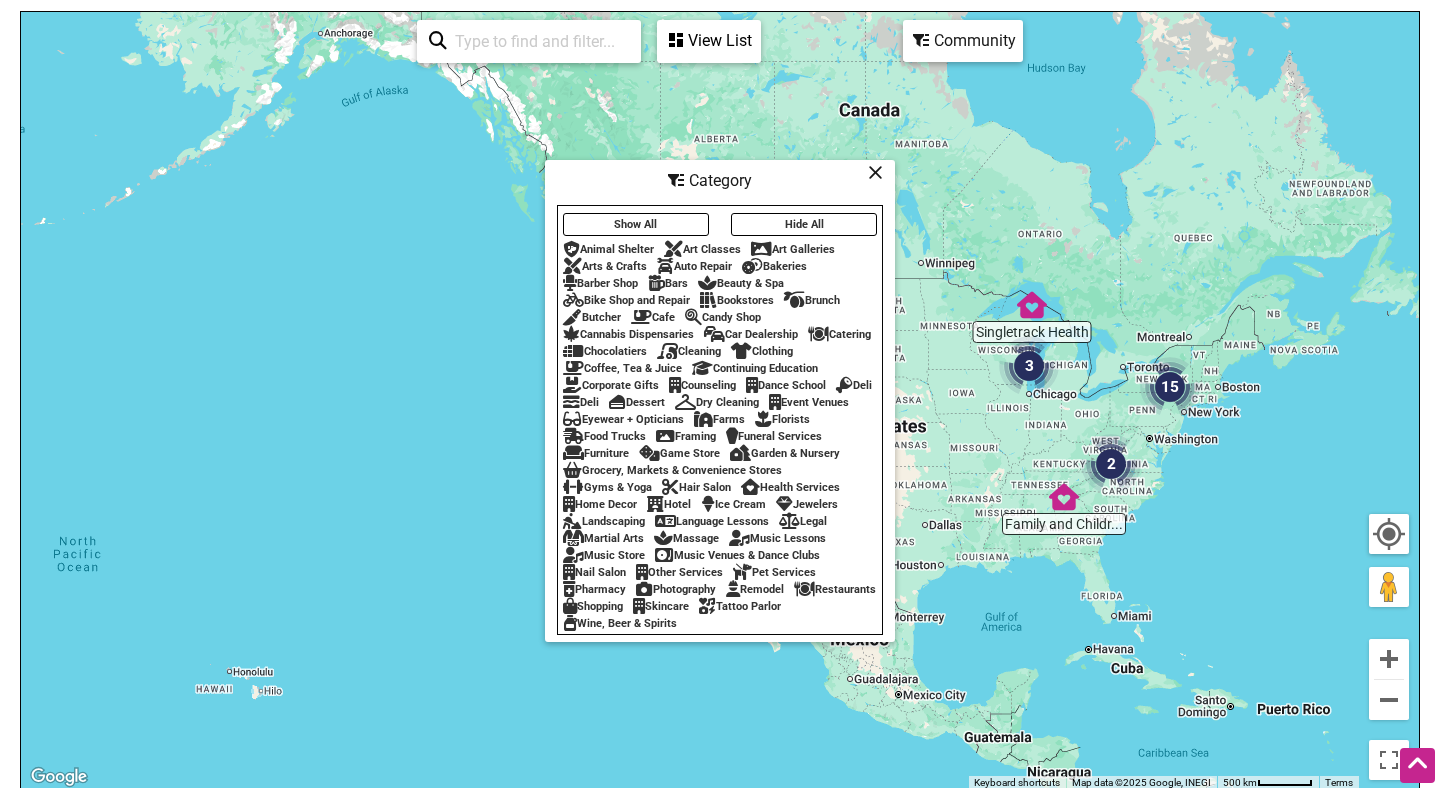 click at bounding box center (875, 172) 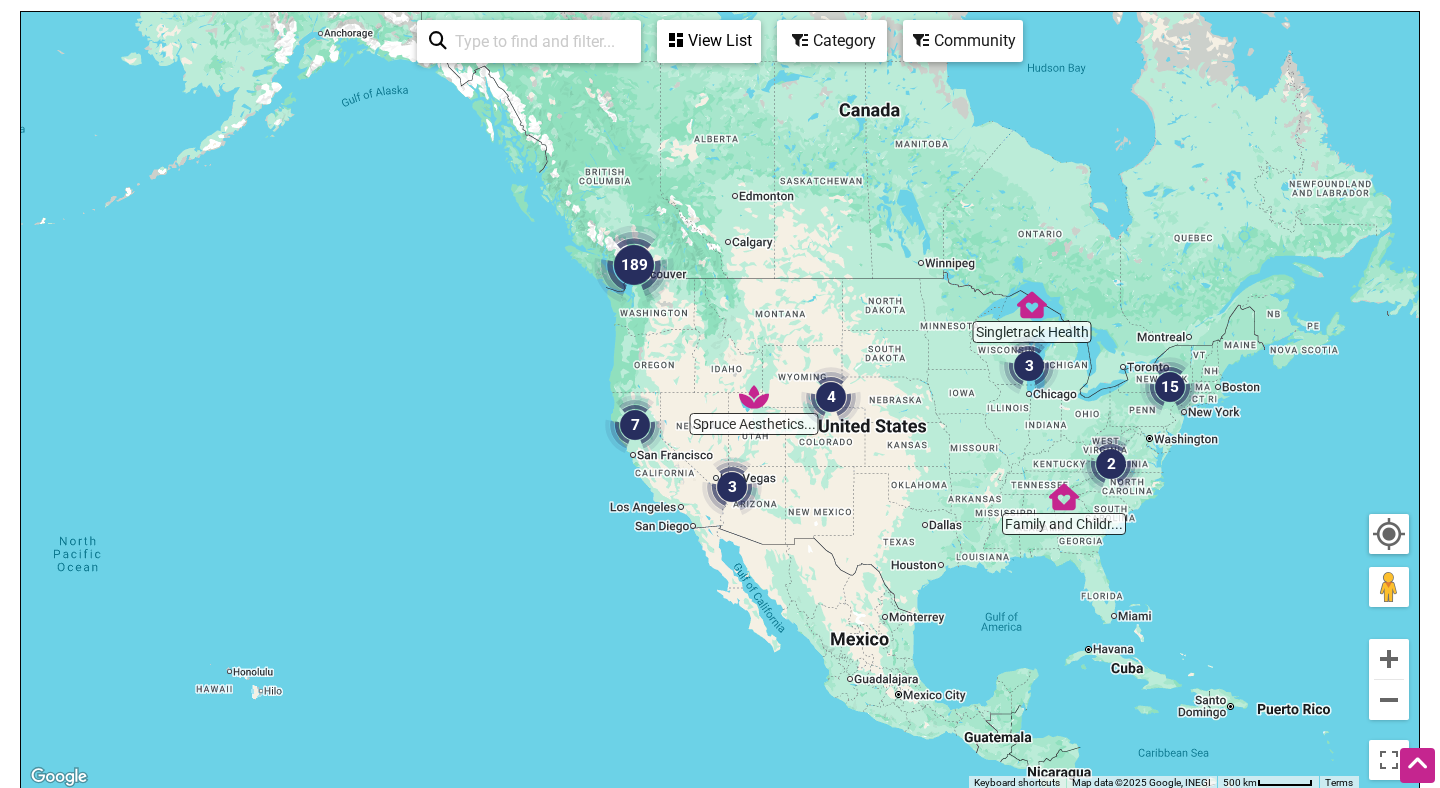click at bounding box center (634, 265) 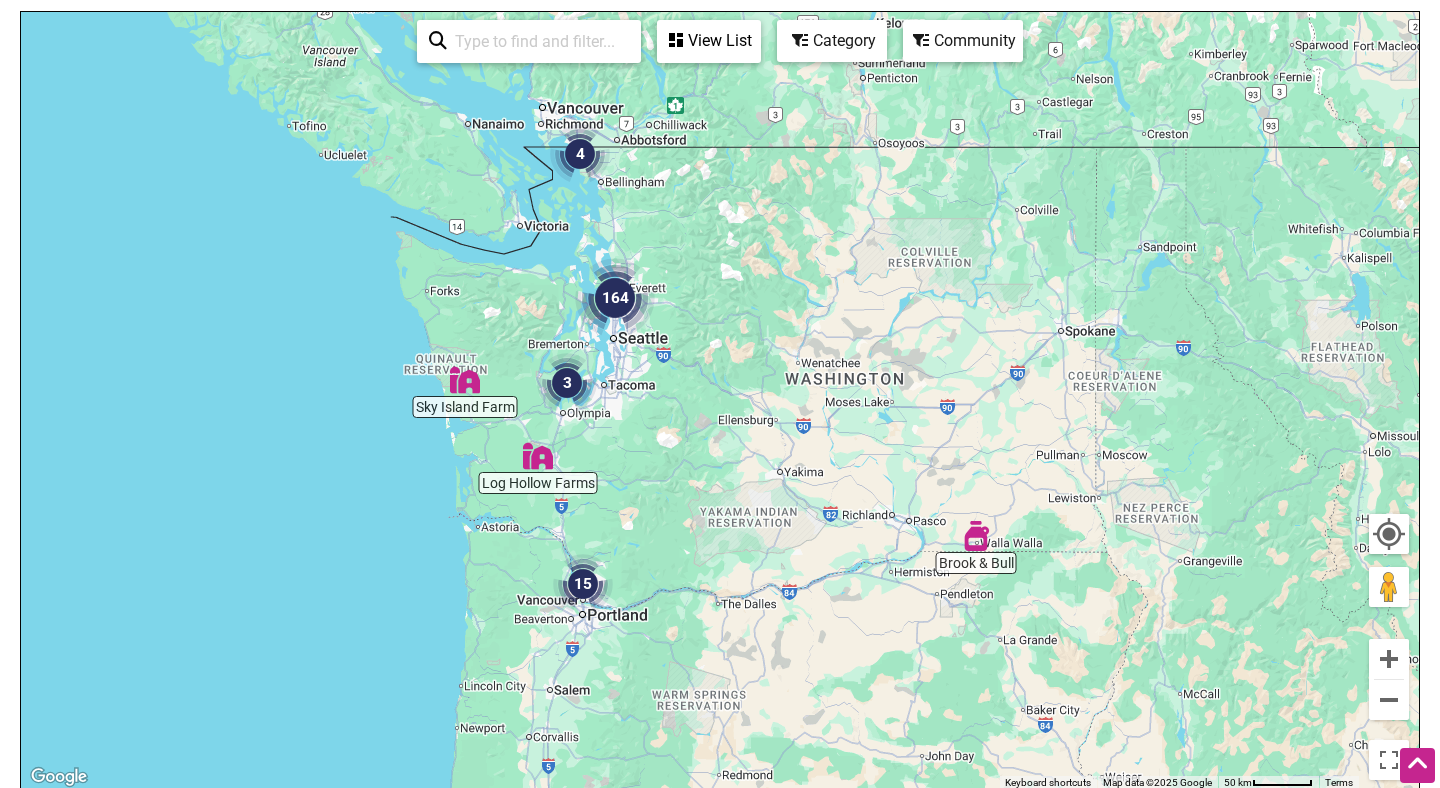 click at bounding box center [615, 298] 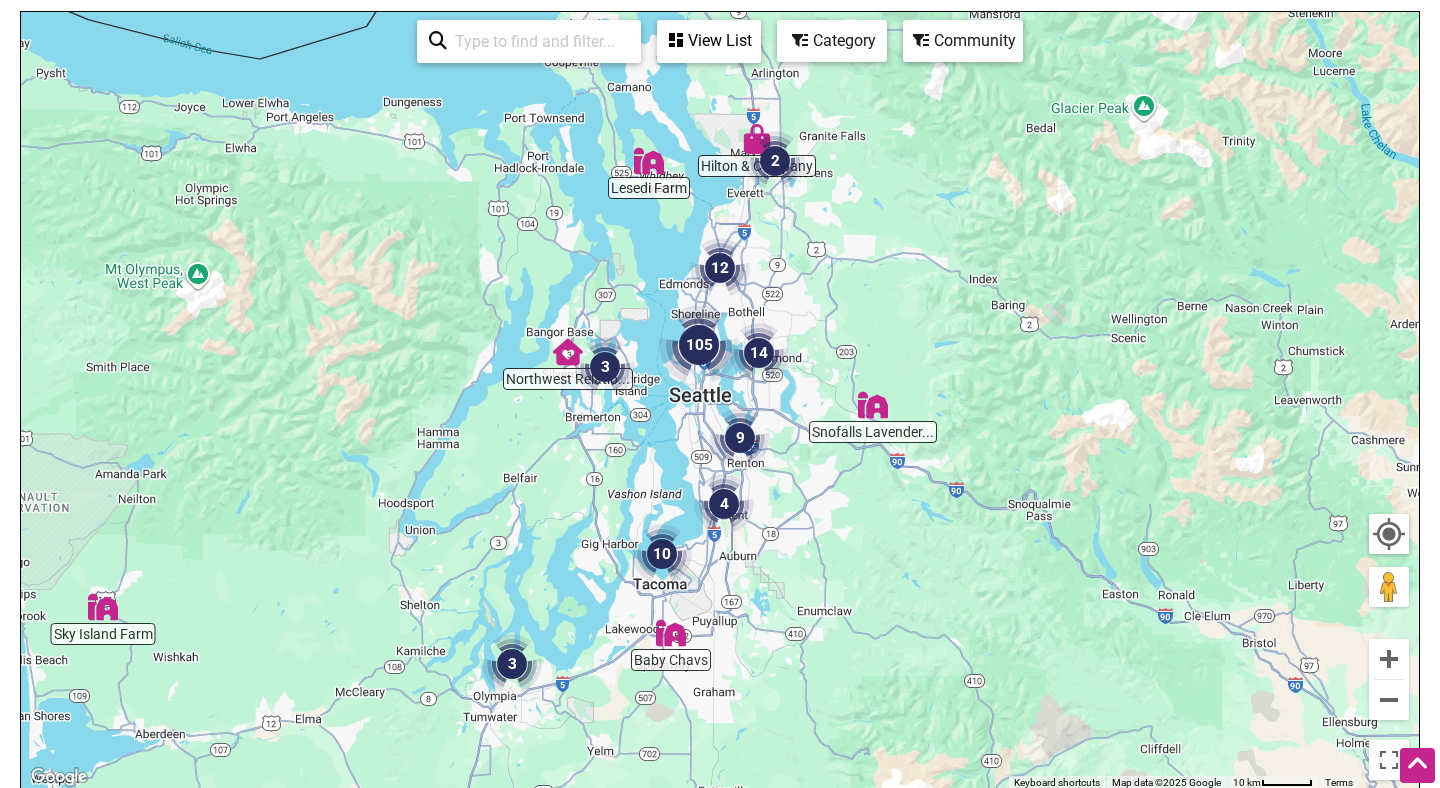 click on "View List" at bounding box center (709, 41) 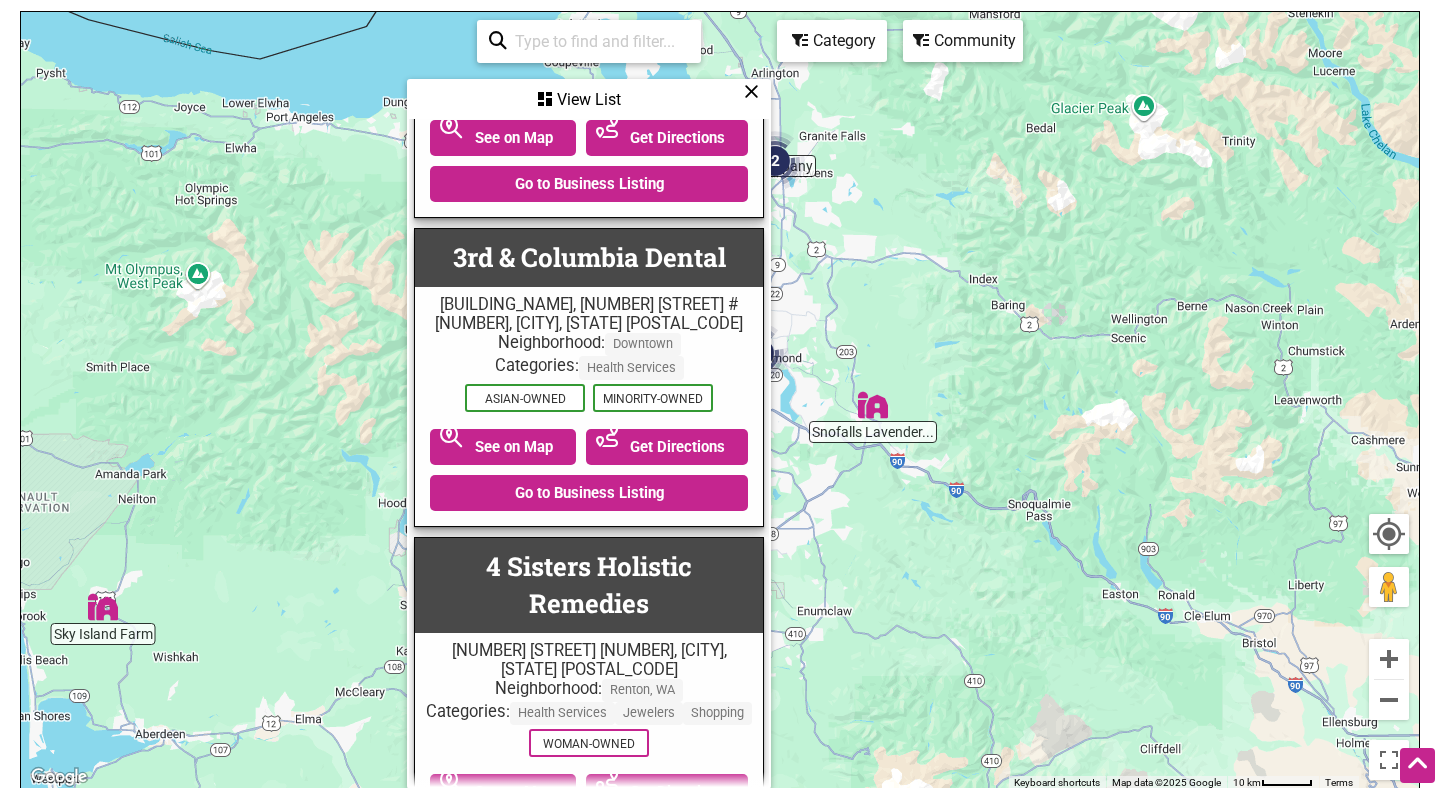 scroll, scrollTop: 0, scrollLeft: 0, axis: both 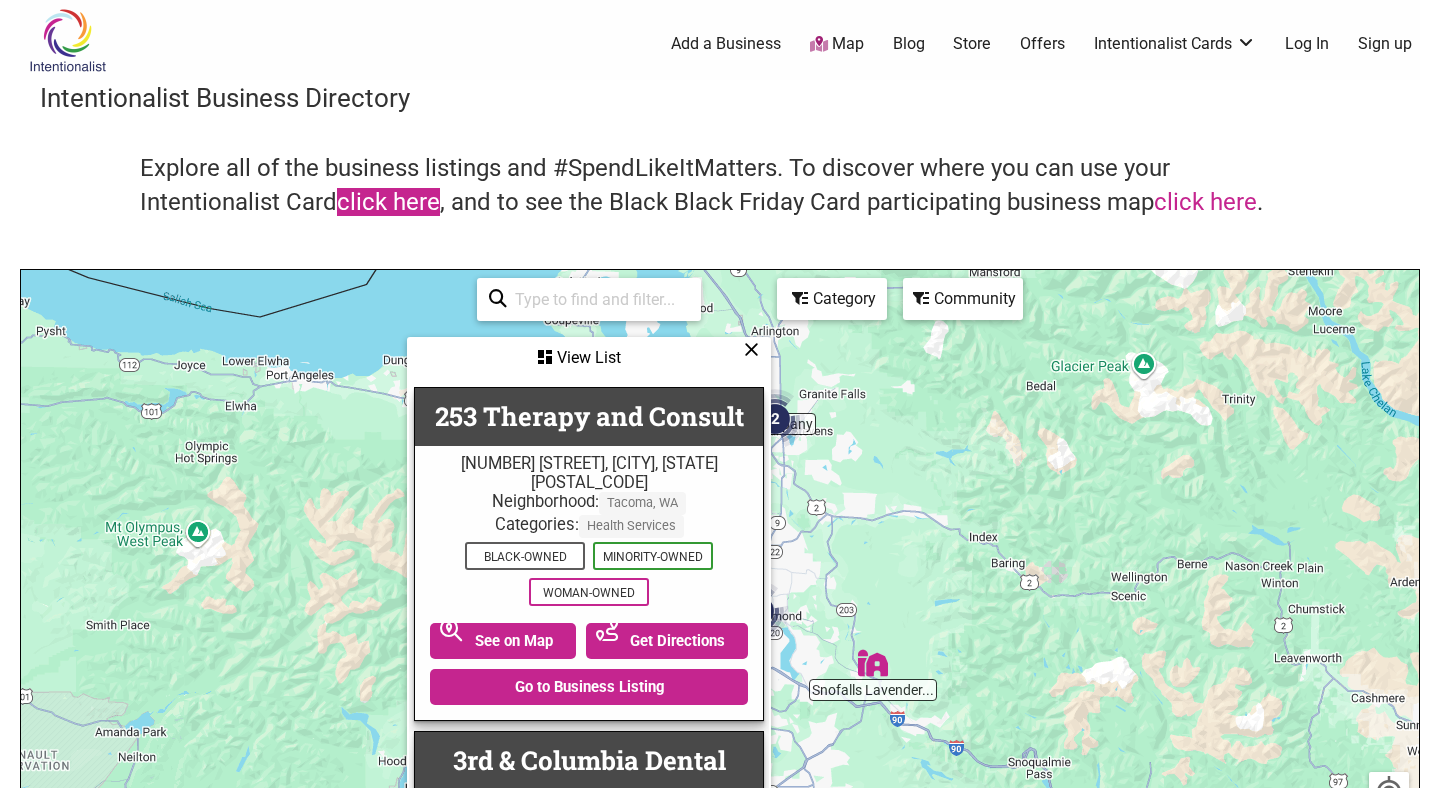 click on "click here" at bounding box center [388, 202] 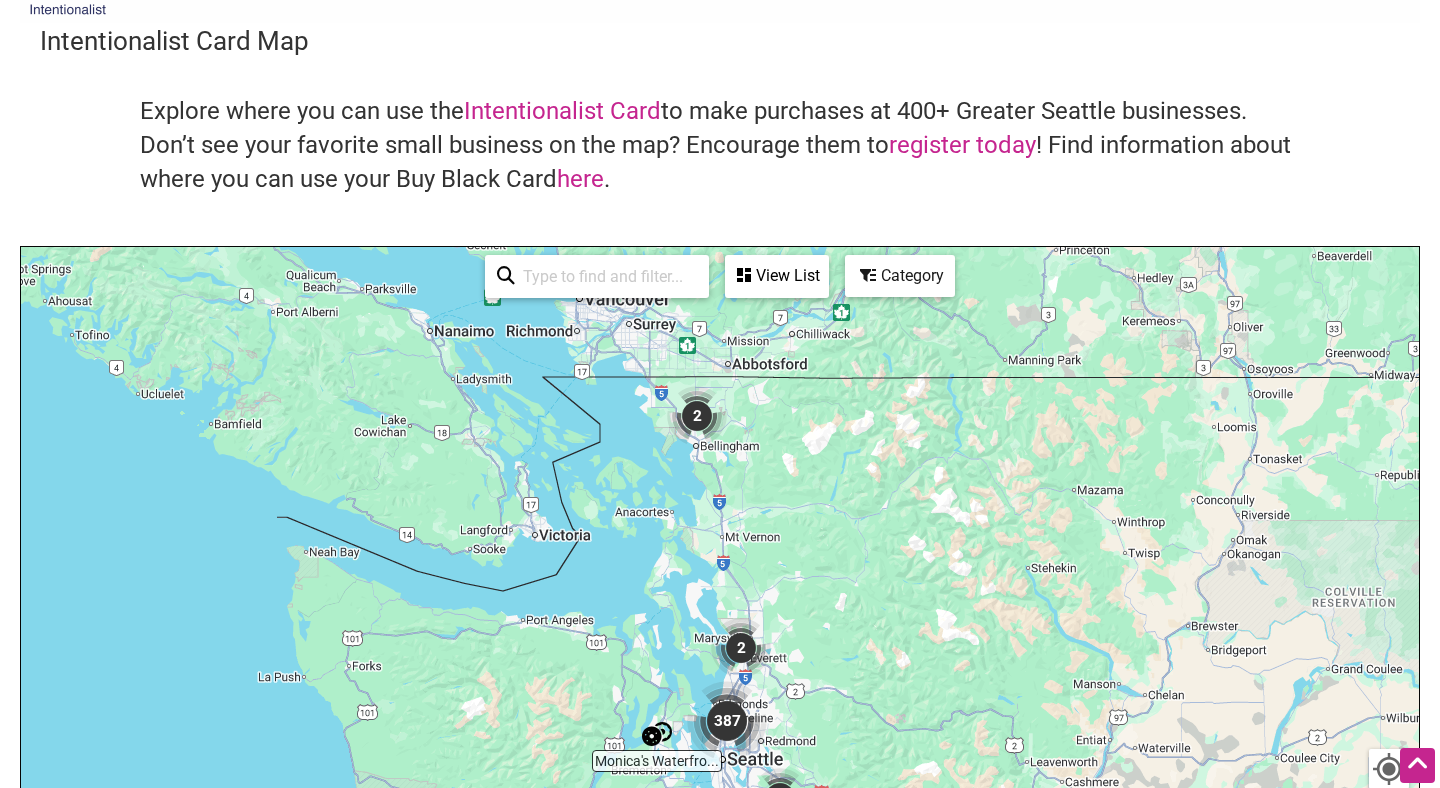 scroll, scrollTop: 0, scrollLeft: 0, axis: both 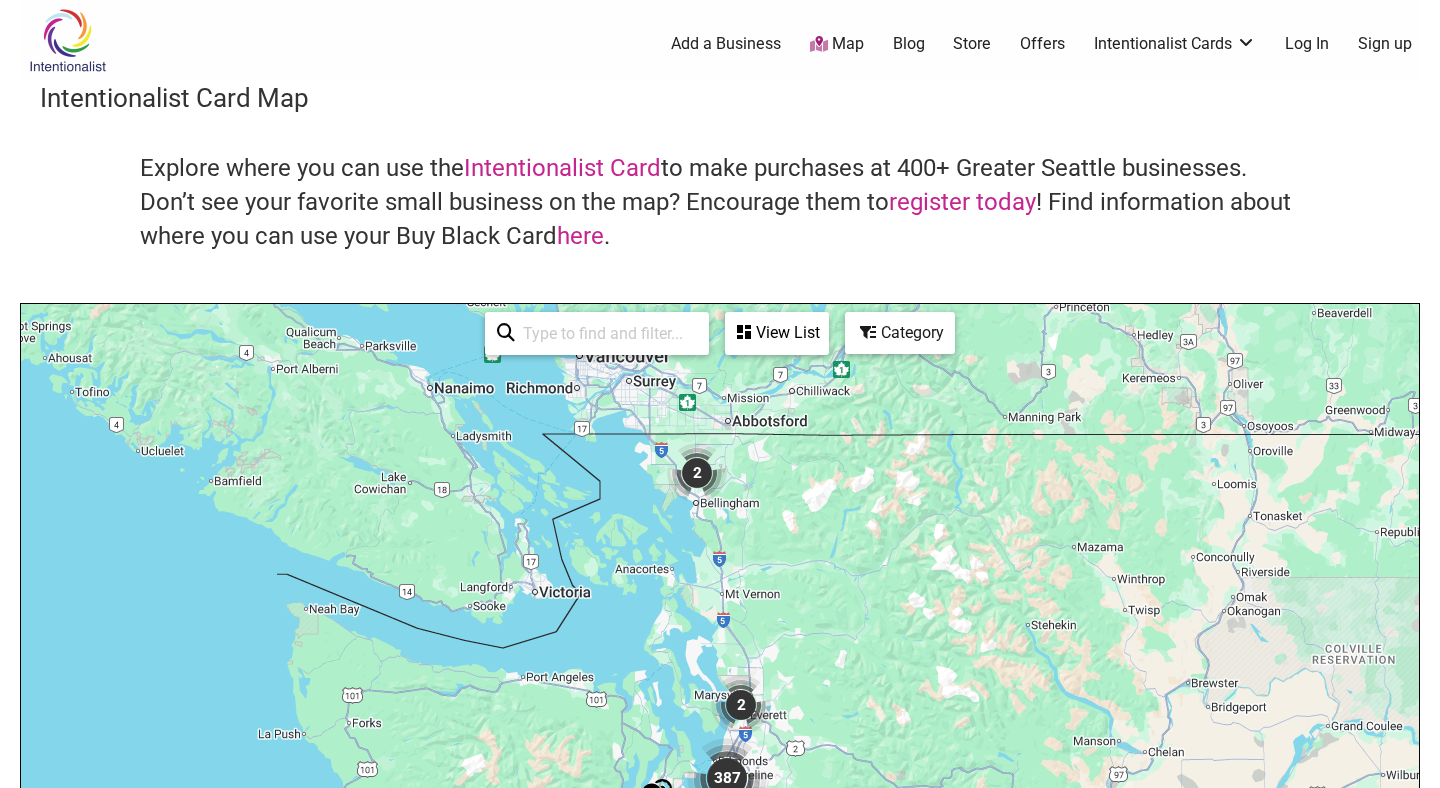 click on "Offers" at bounding box center [1042, 44] 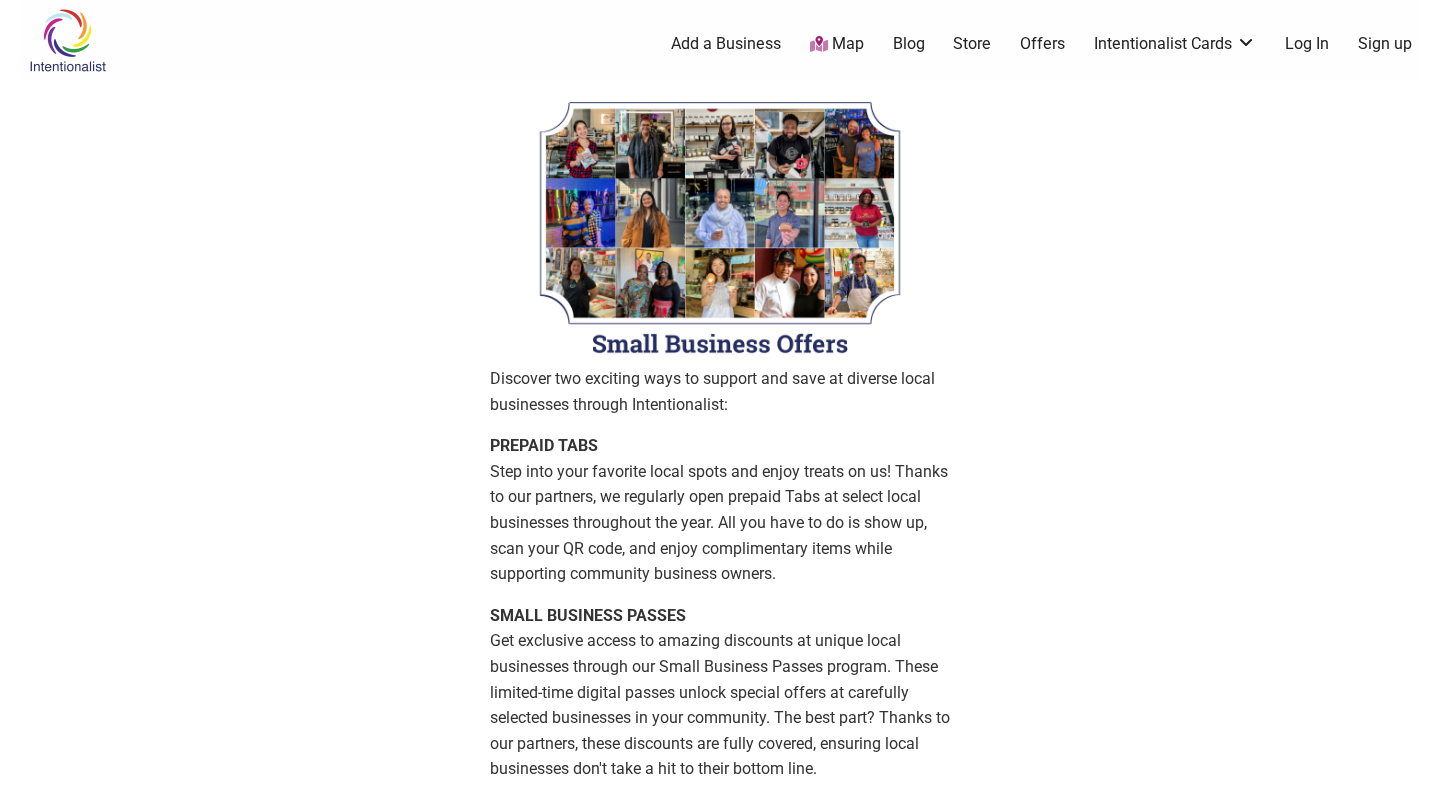 scroll, scrollTop: 0, scrollLeft: 0, axis: both 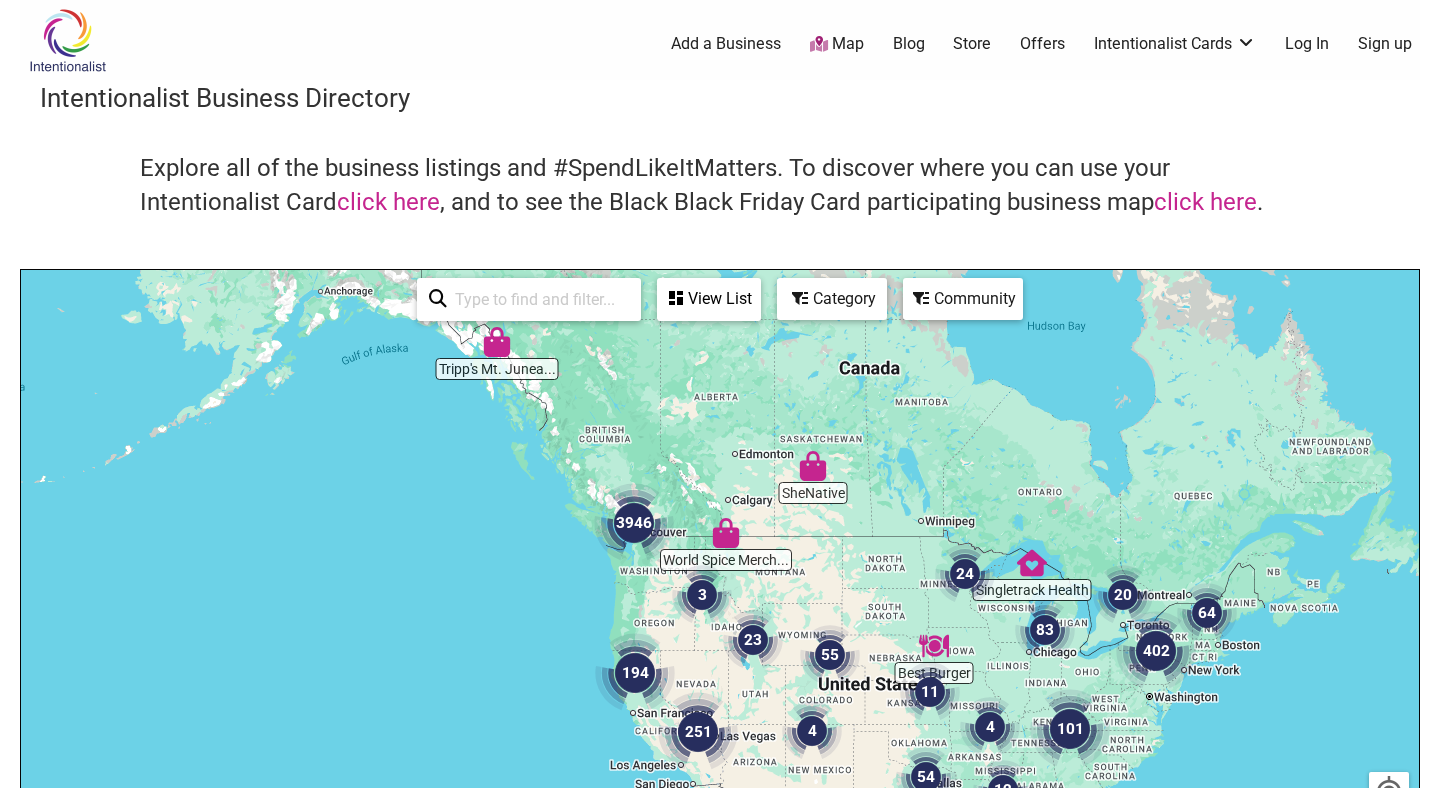 click on "Category" at bounding box center [709, 299] 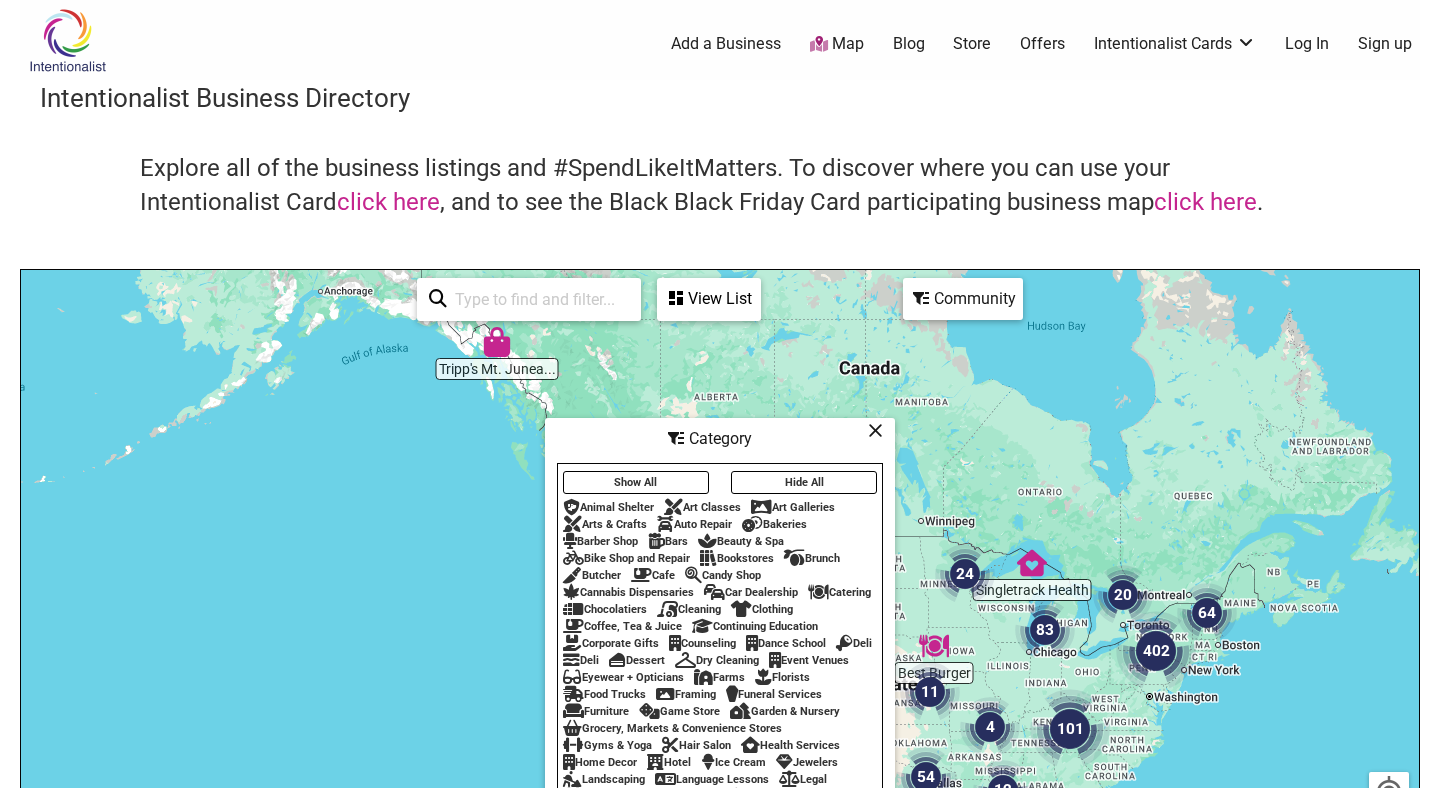 click on "Arts & Crafts" at bounding box center [605, 524] 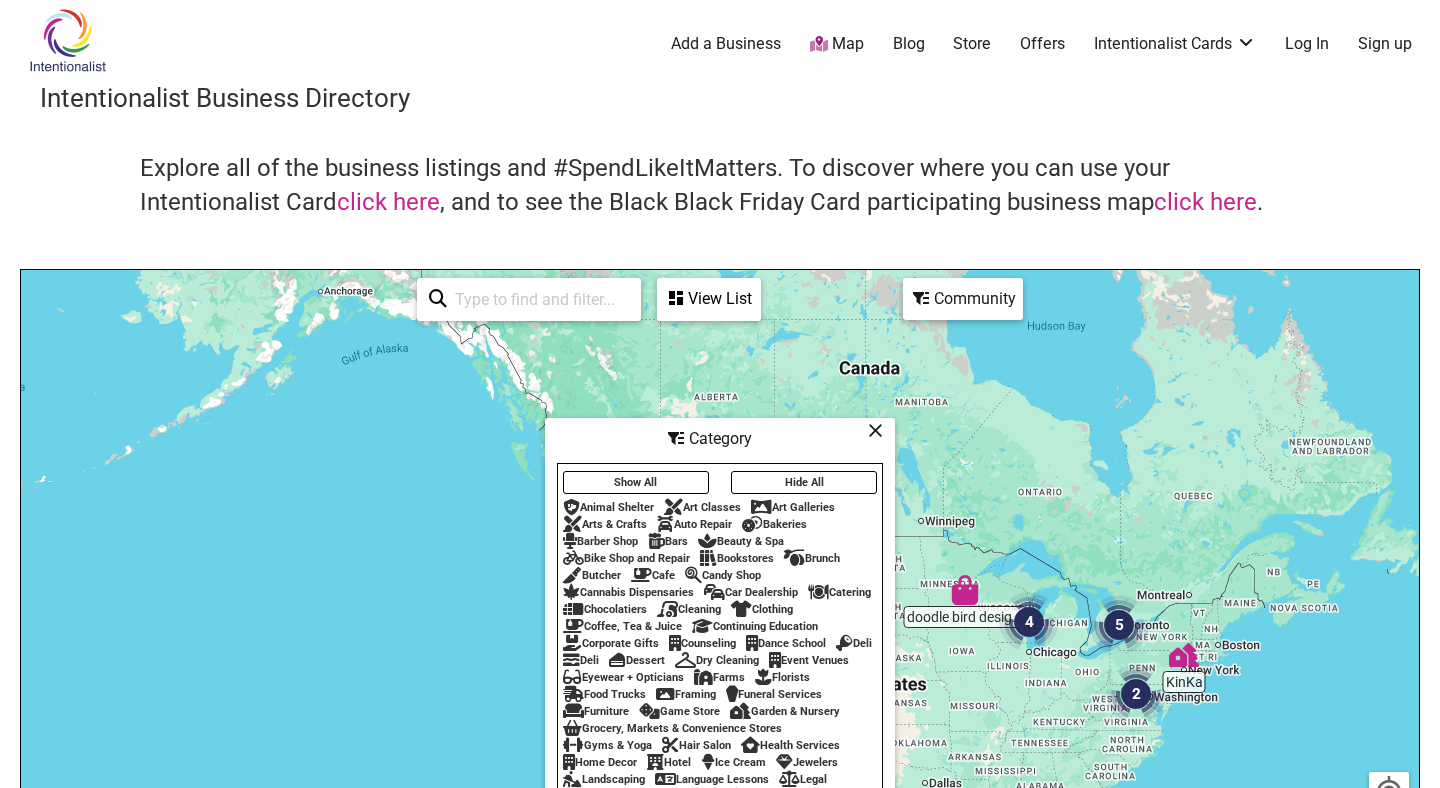 click at bounding box center (875, 430) 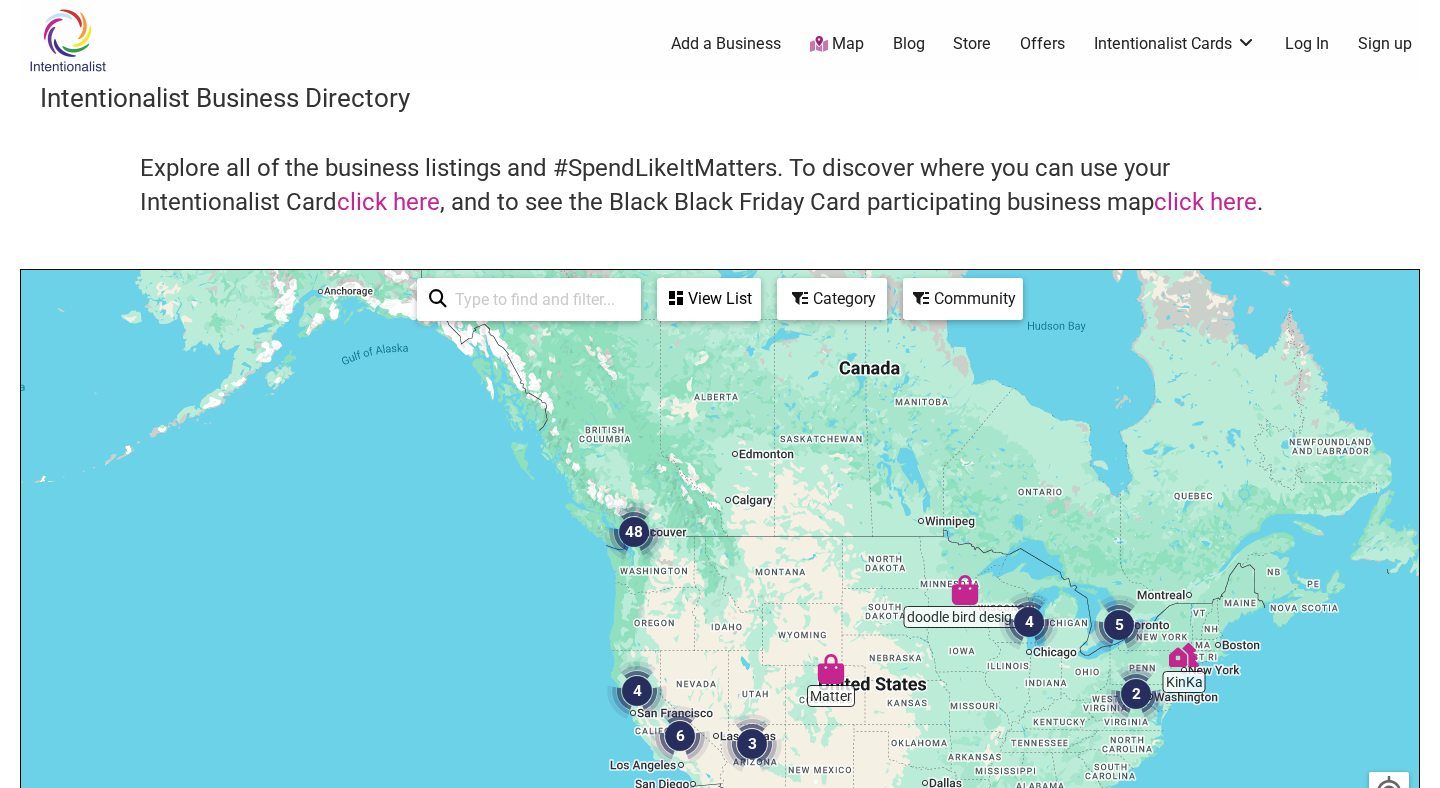 click at bounding box center (831, 669) 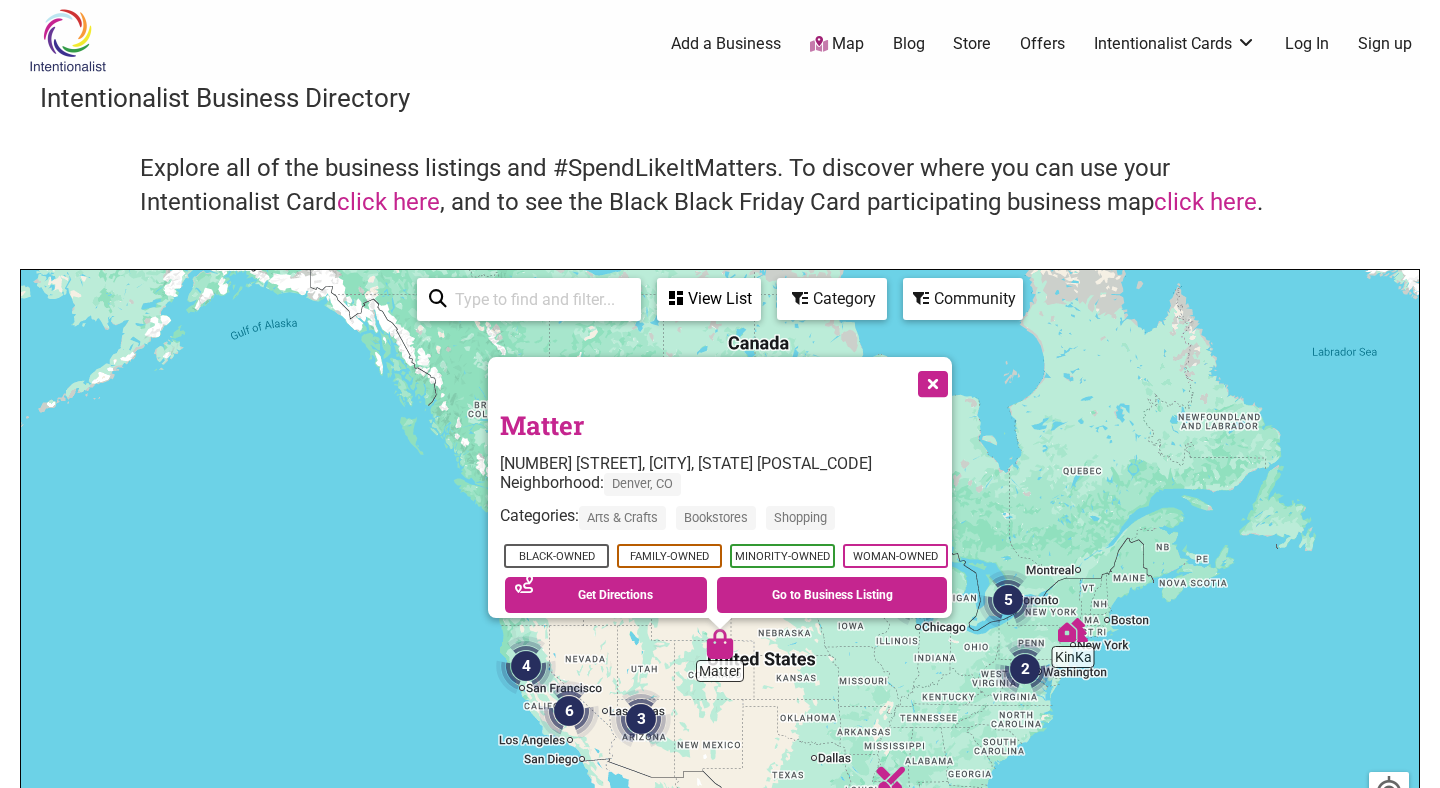 click at bounding box center [931, 382] 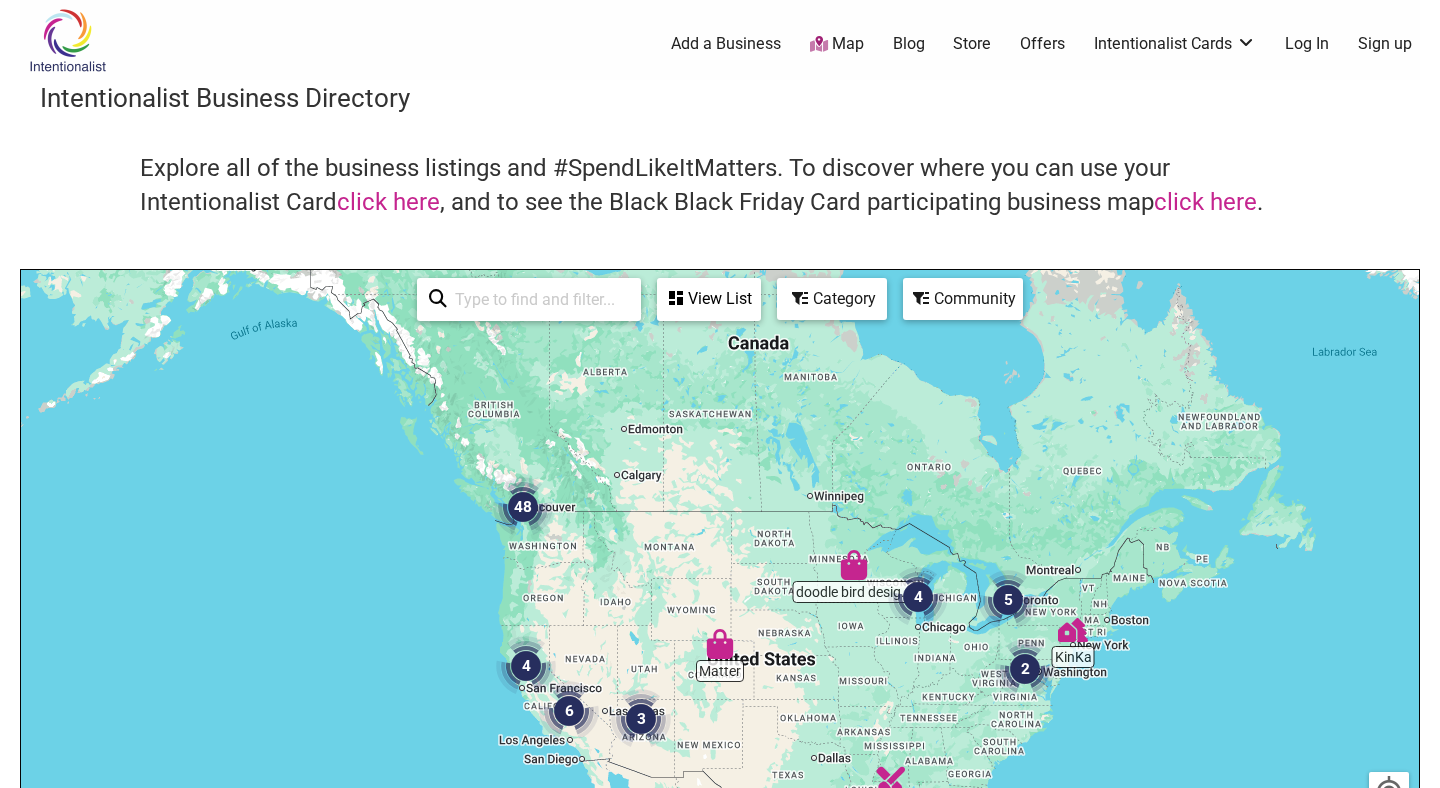 click at bounding box center [523, 507] 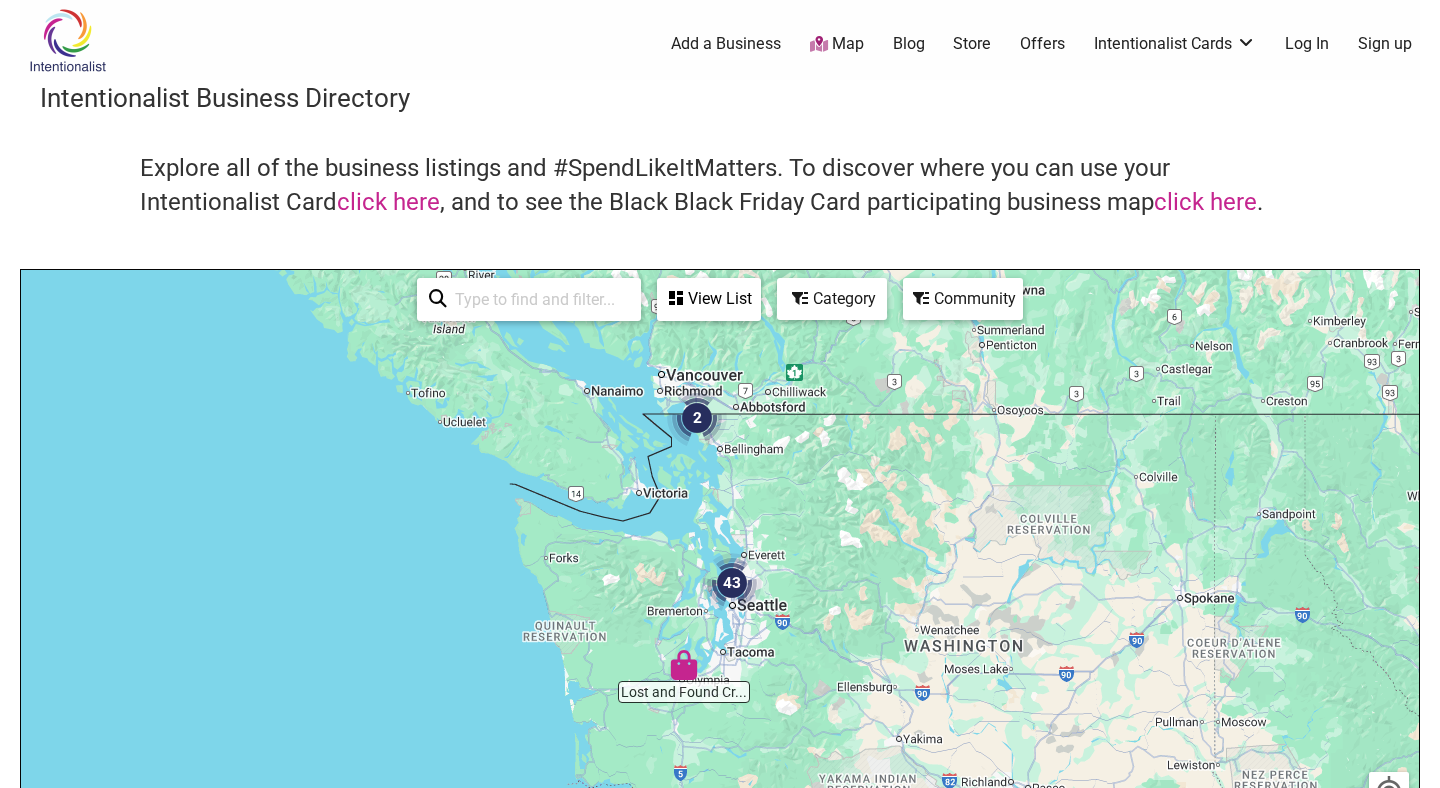 click at bounding box center [732, 583] 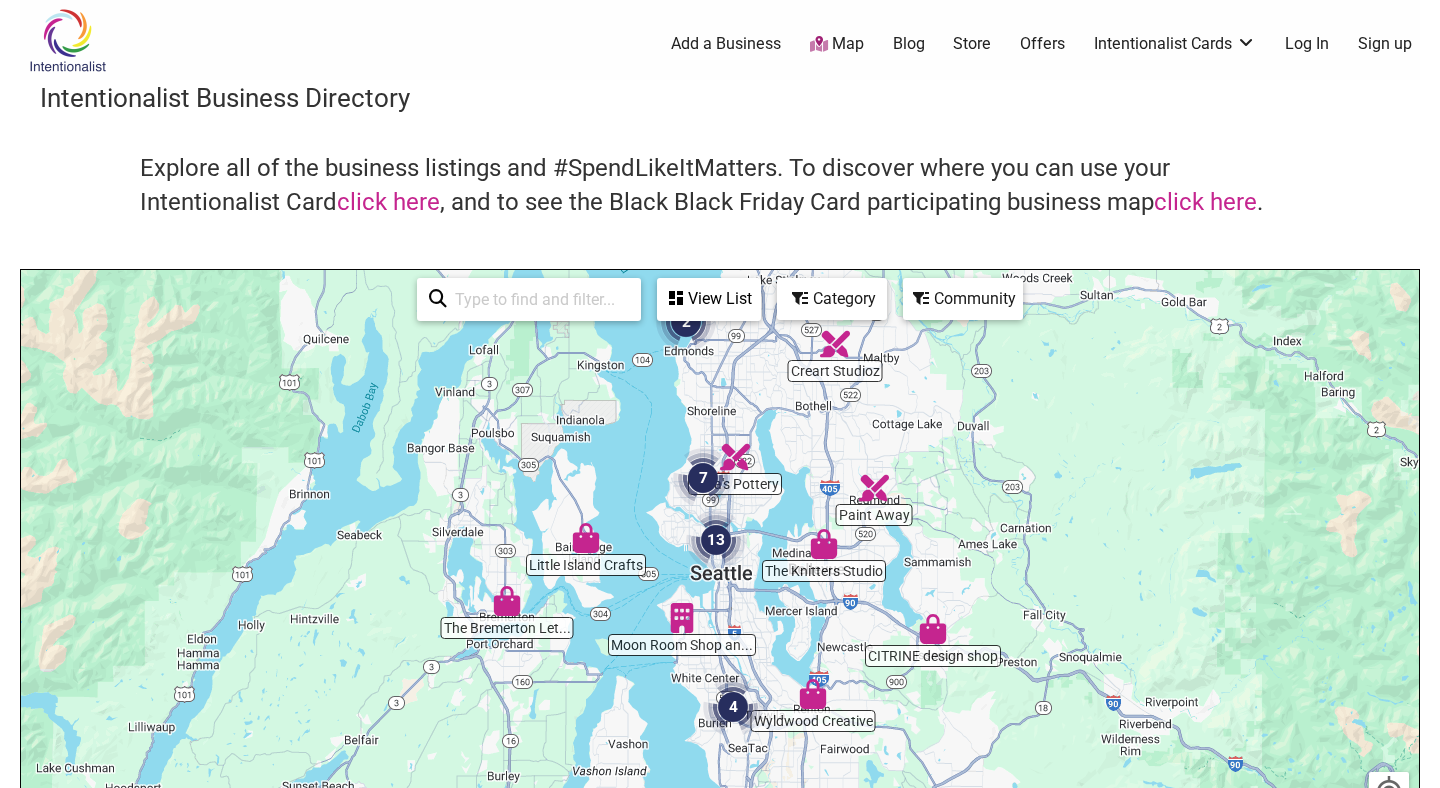 click at bounding box center (824, 544) 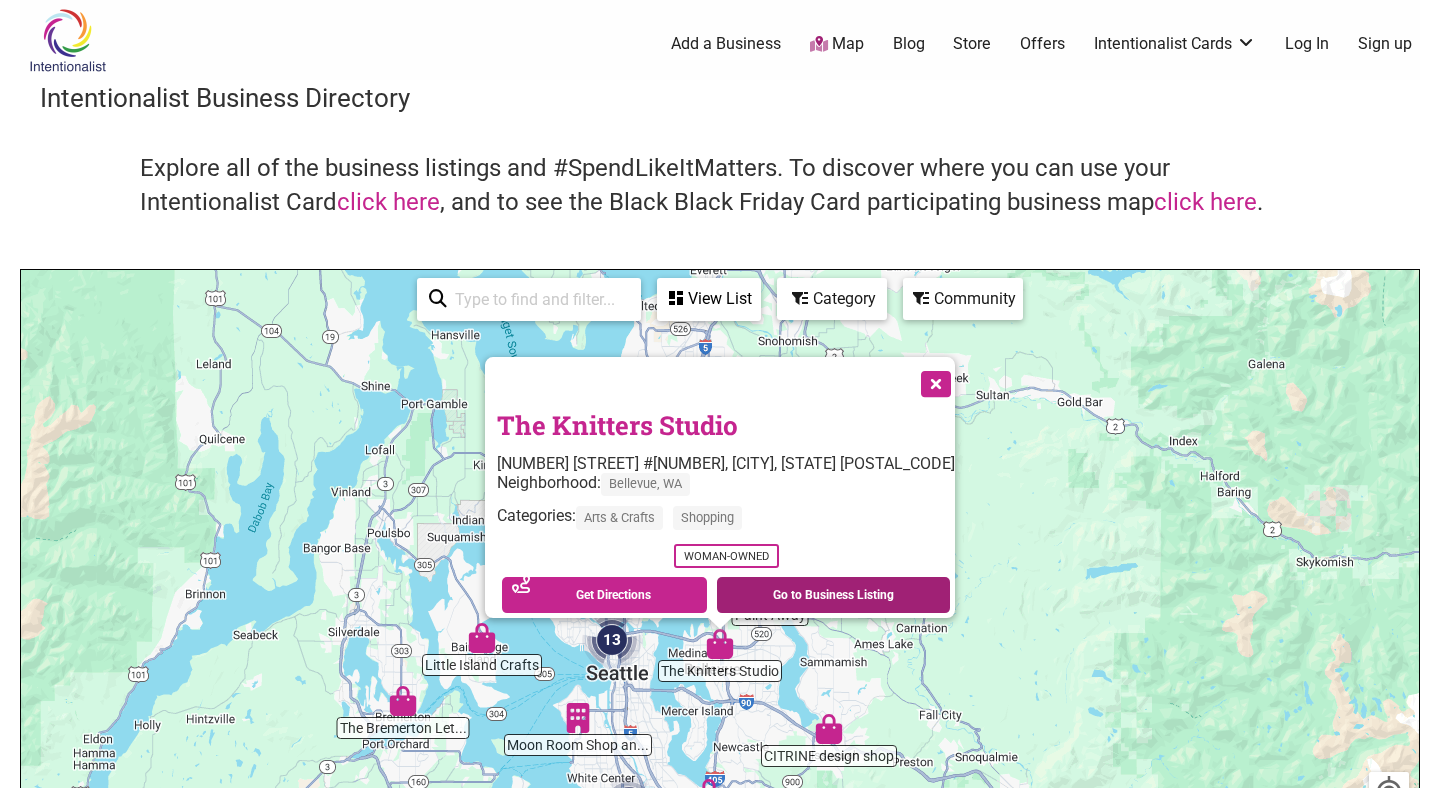 click on "Go to Business Listing" at bounding box center [833, 595] 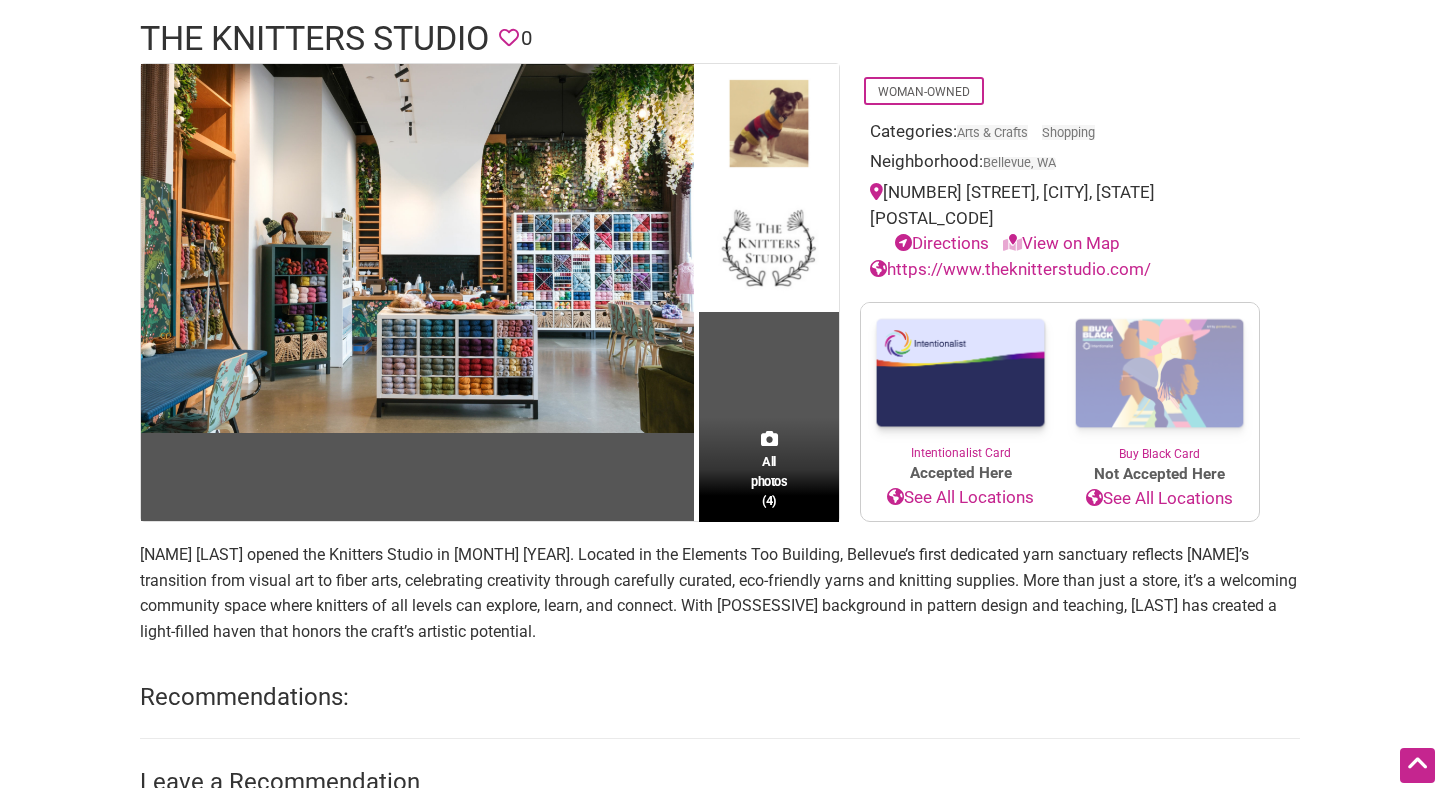 scroll, scrollTop: 0, scrollLeft: 0, axis: both 